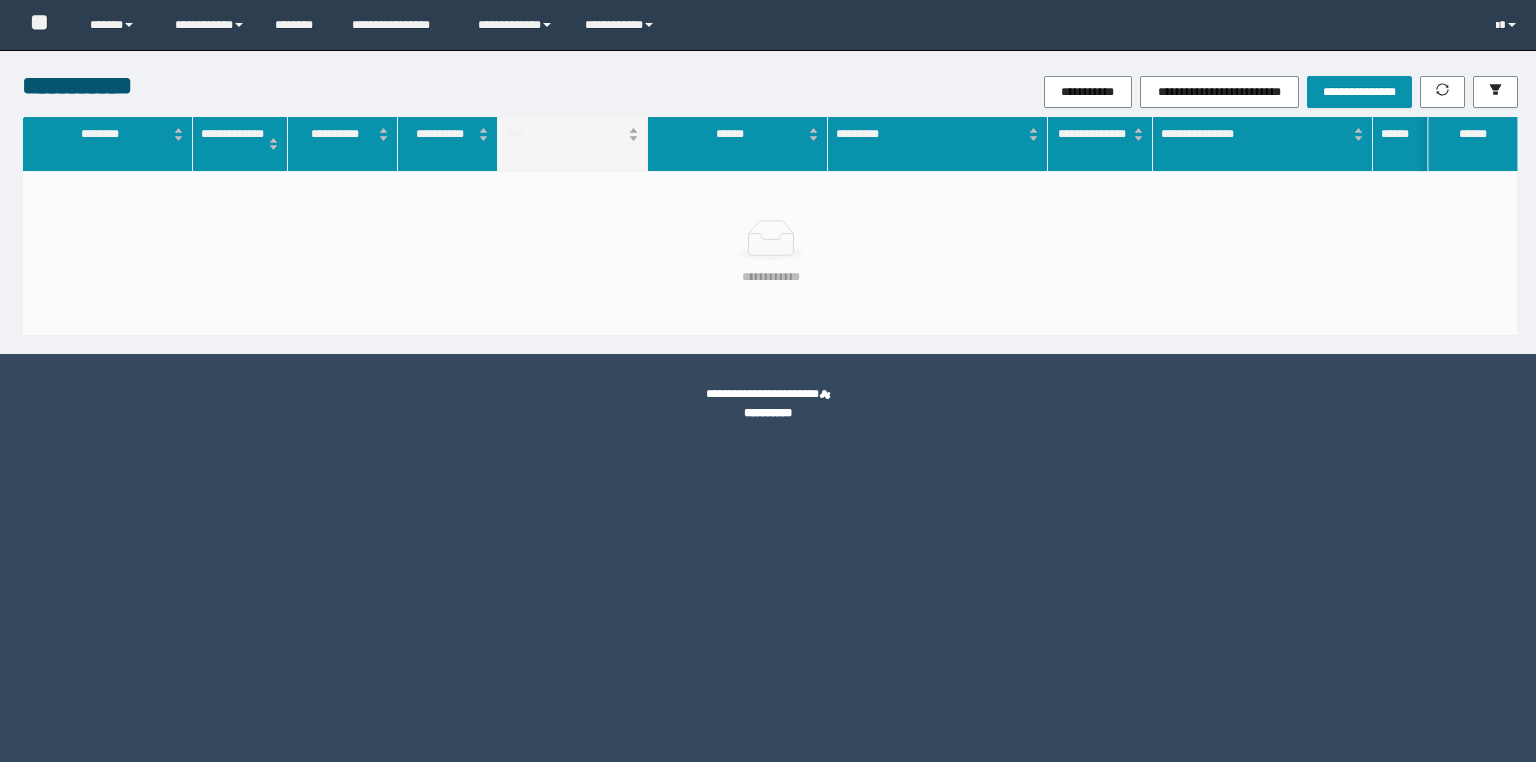 scroll, scrollTop: 0, scrollLeft: 0, axis: both 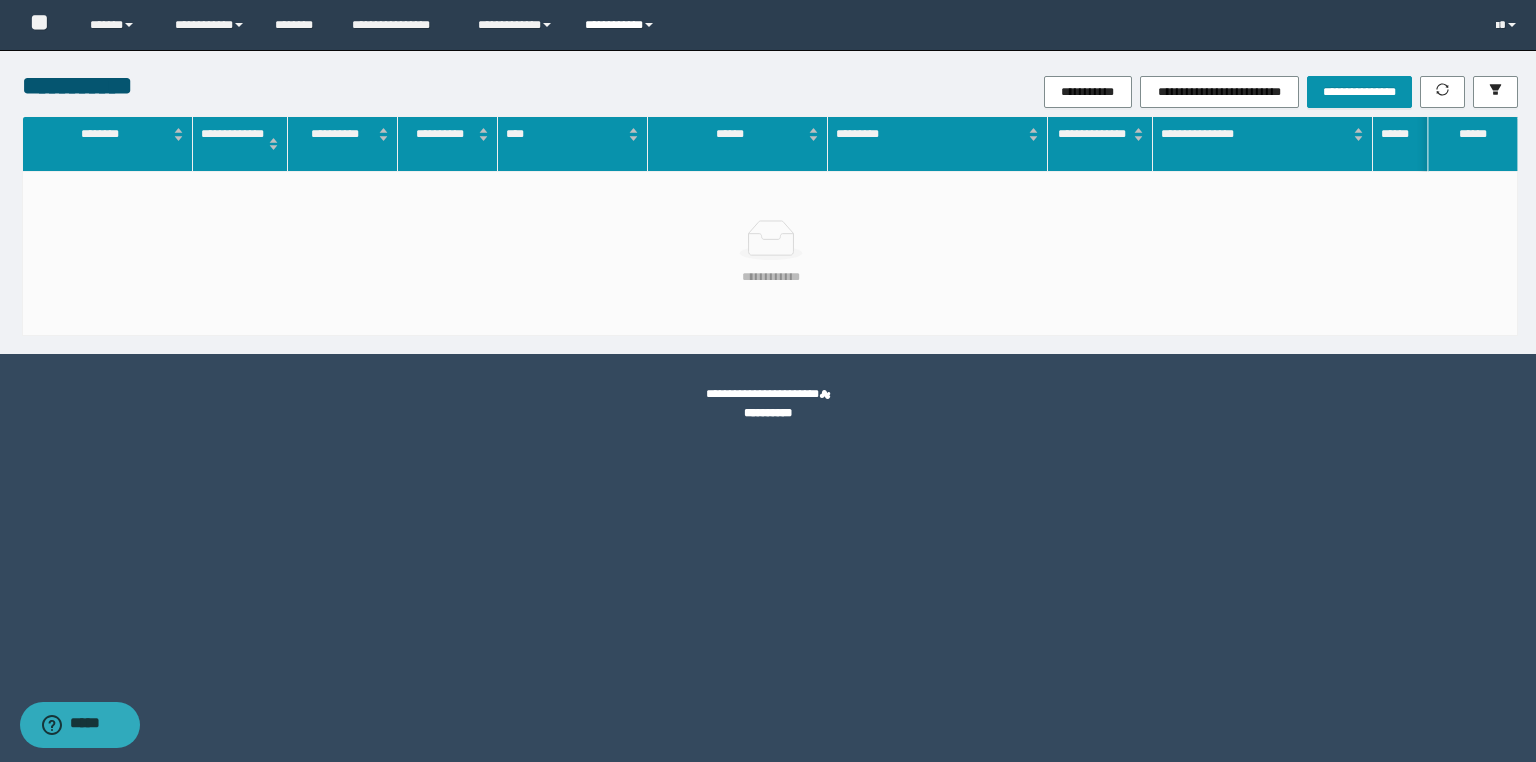 click on "**********" at bounding box center (622, 25) 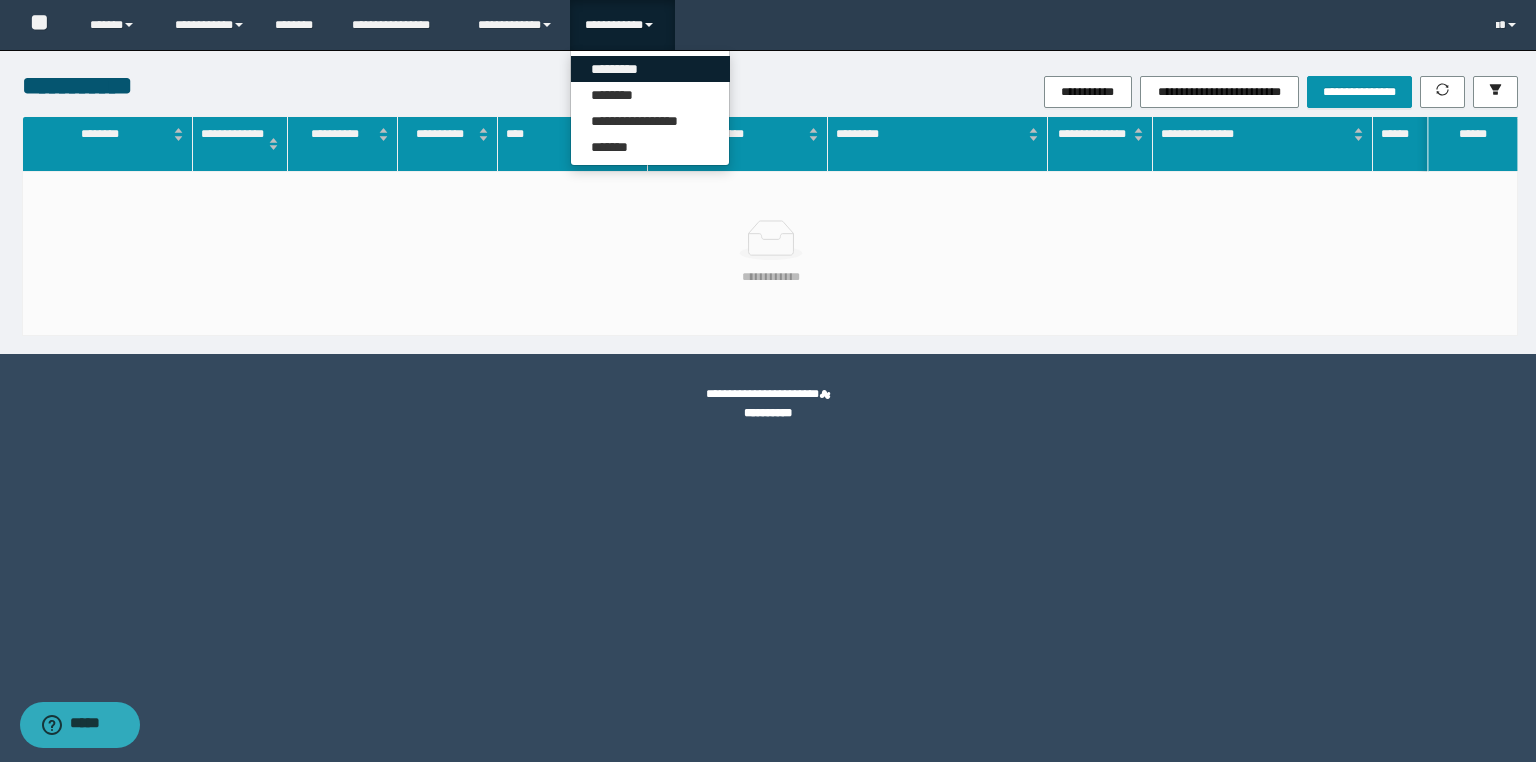 click on "*********" at bounding box center (650, 69) 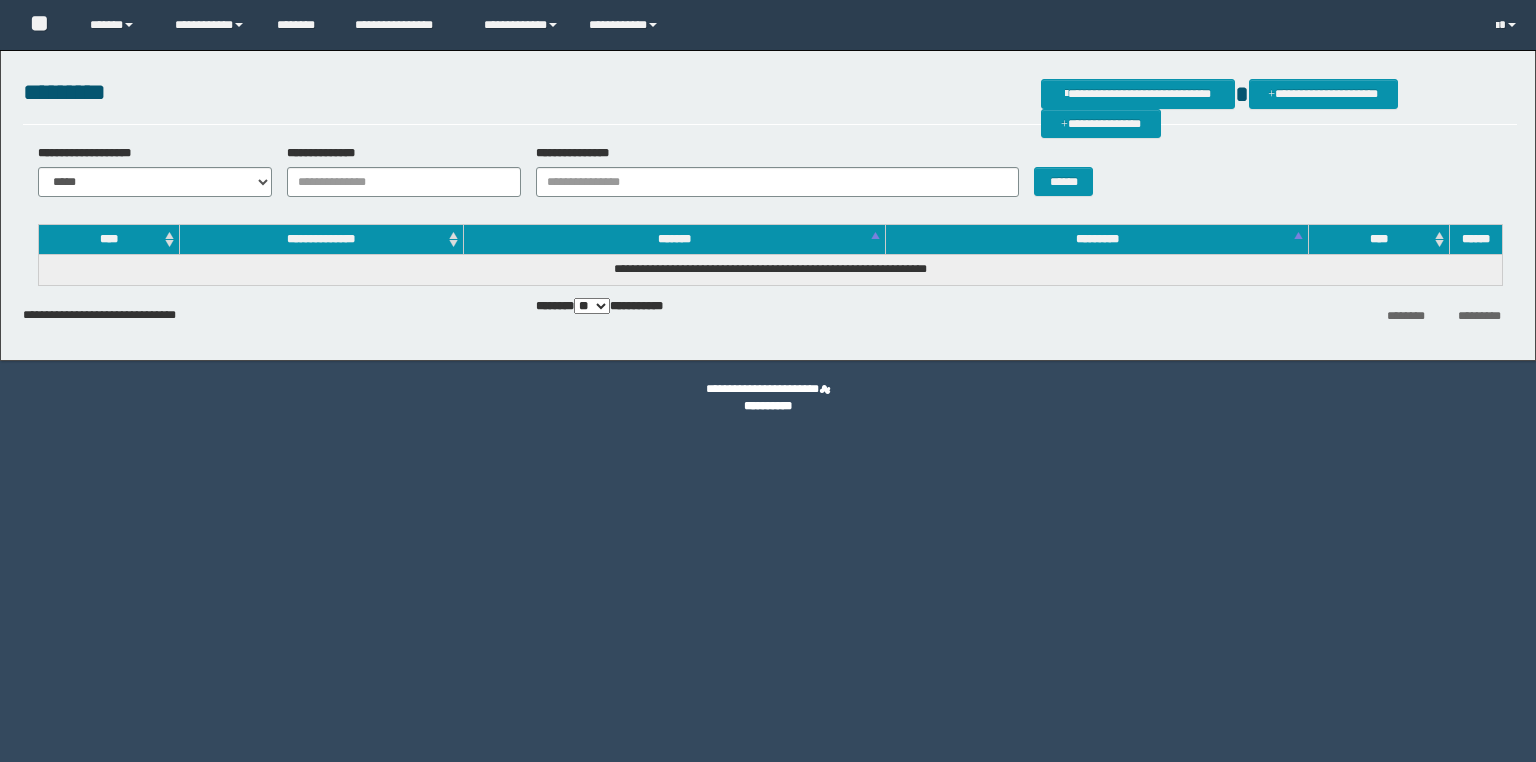scroll, scrollTop: 0, scrollLeft: 0, axis: both 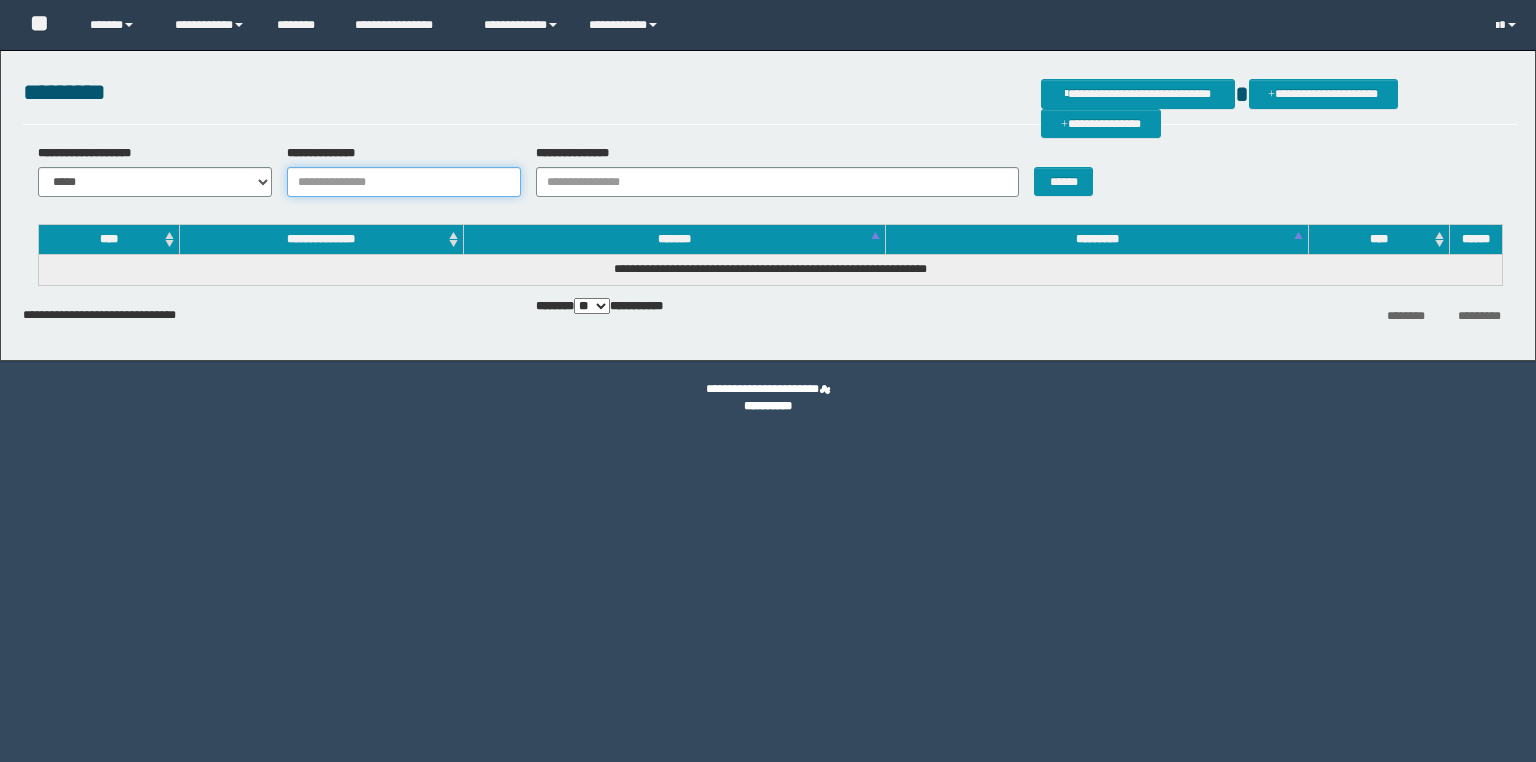 click on "**********" at bounding box center [404, 182] 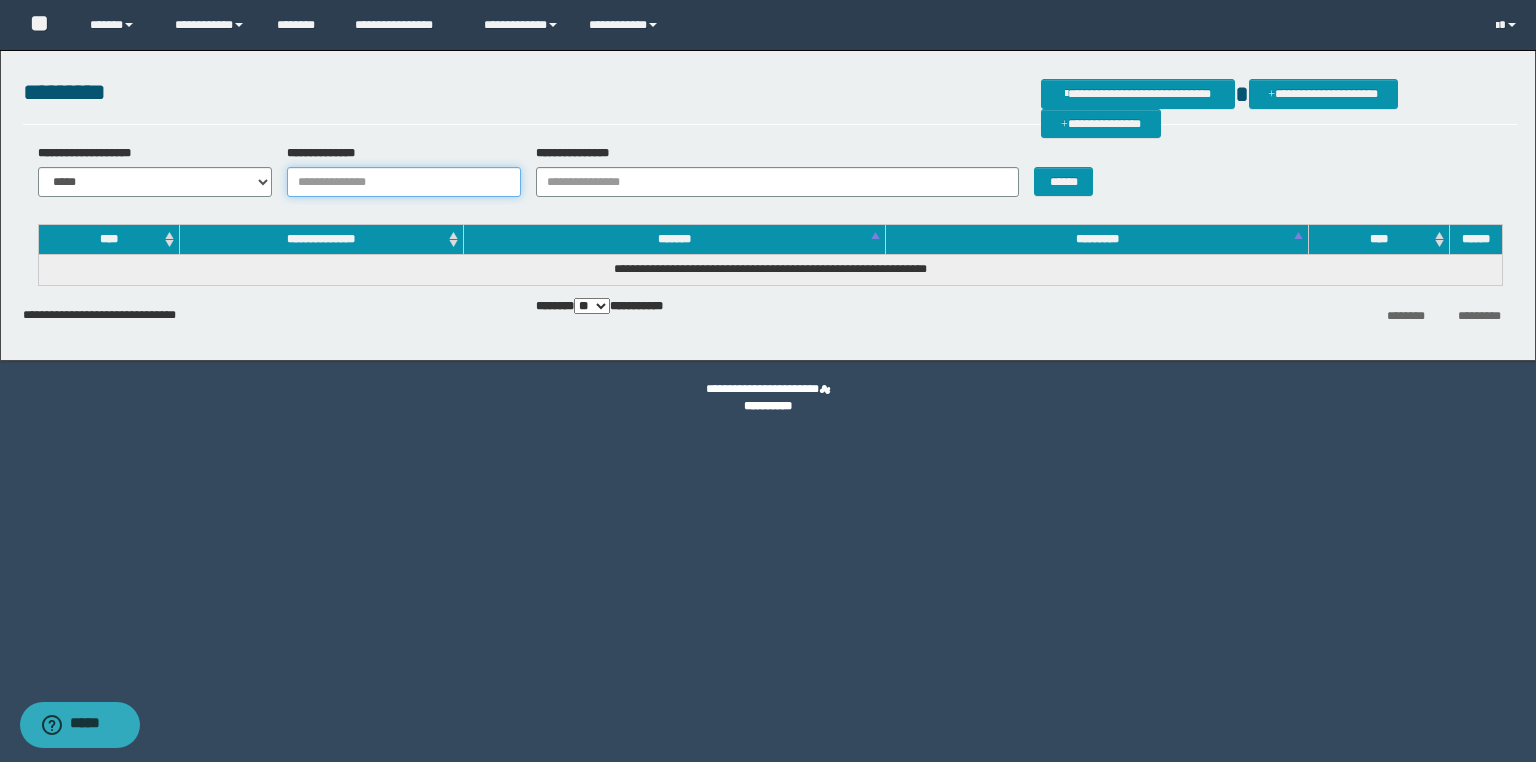 paste on "*******" 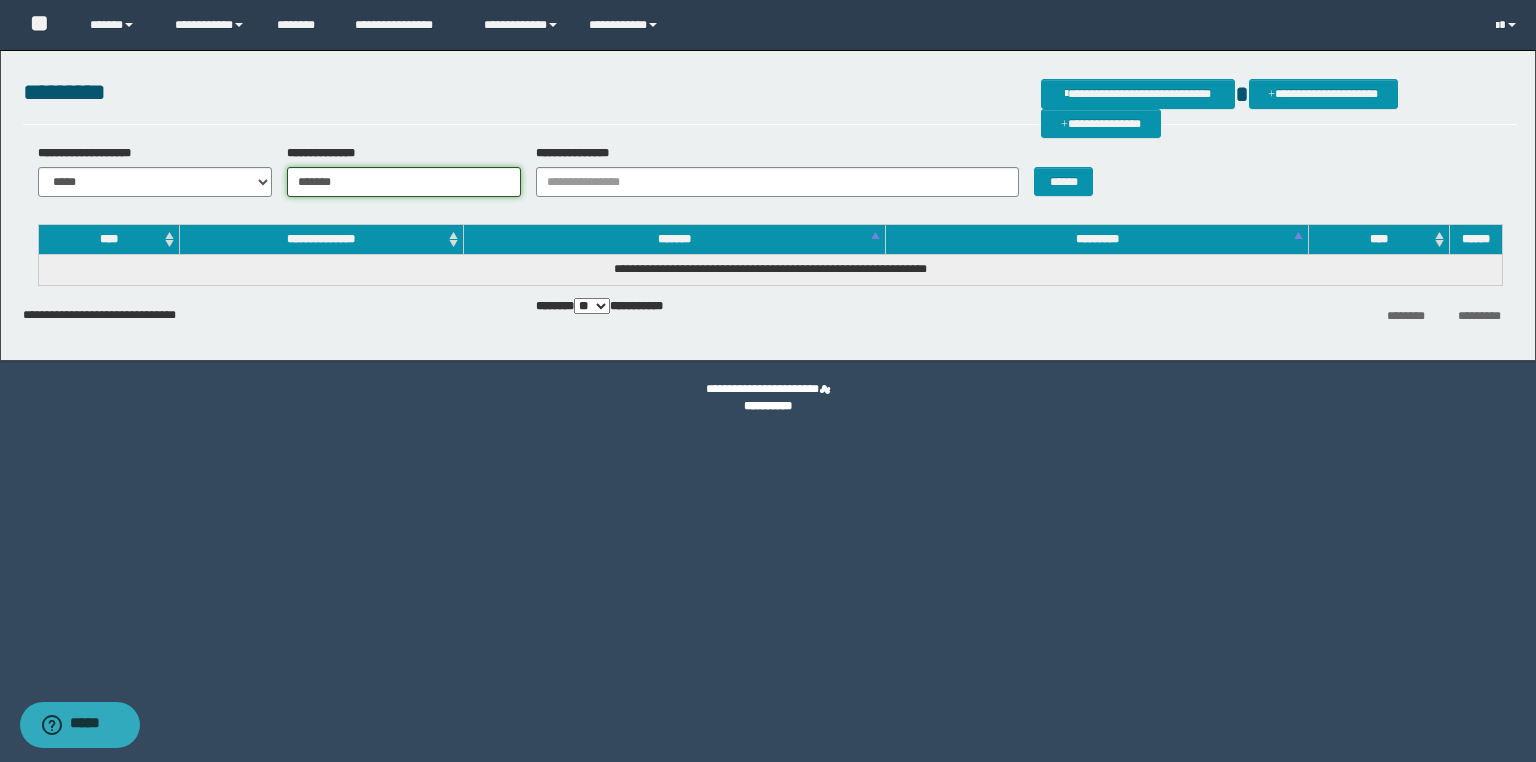 type on "*******" 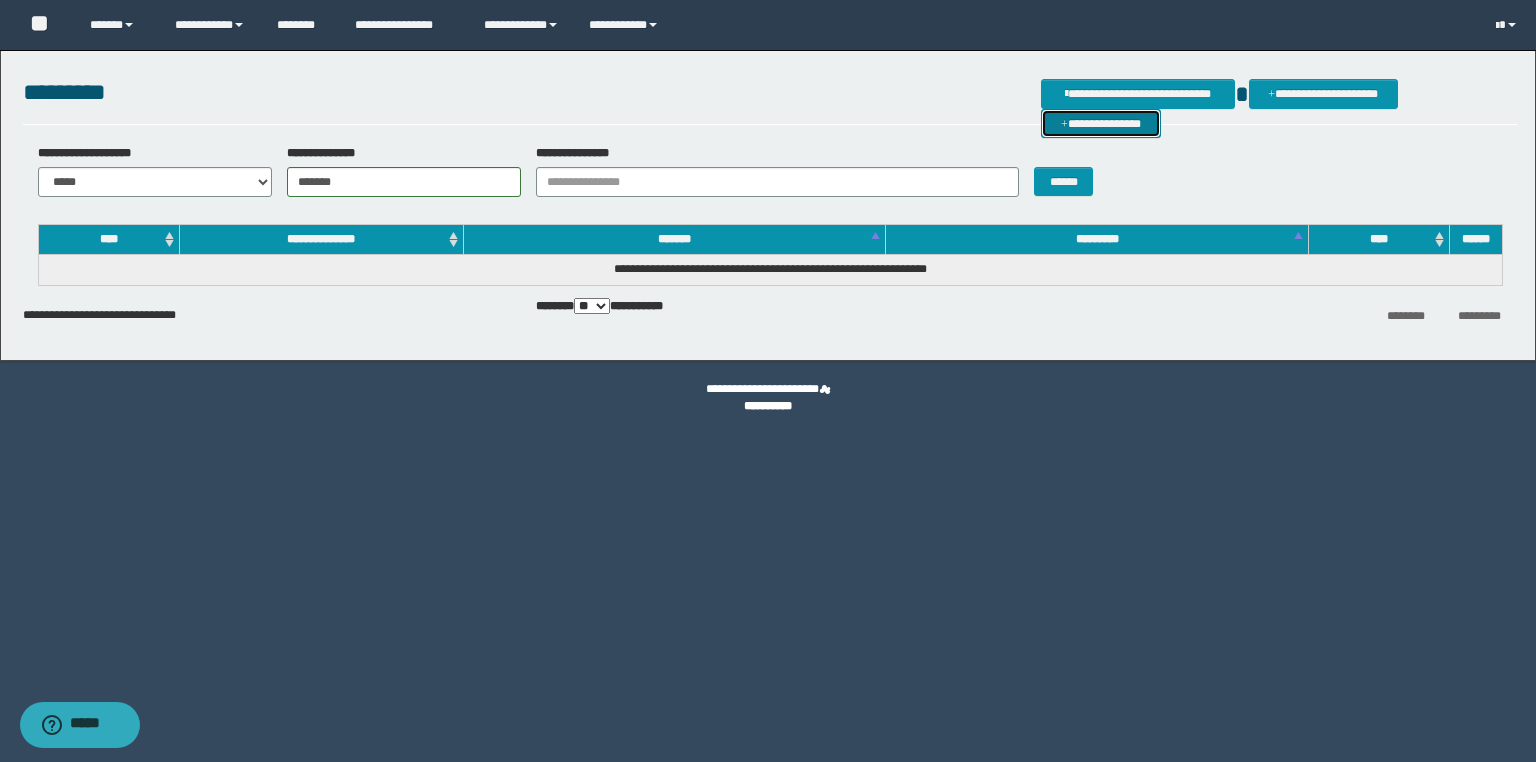click on "**********" at bounding box center (1101, 124) 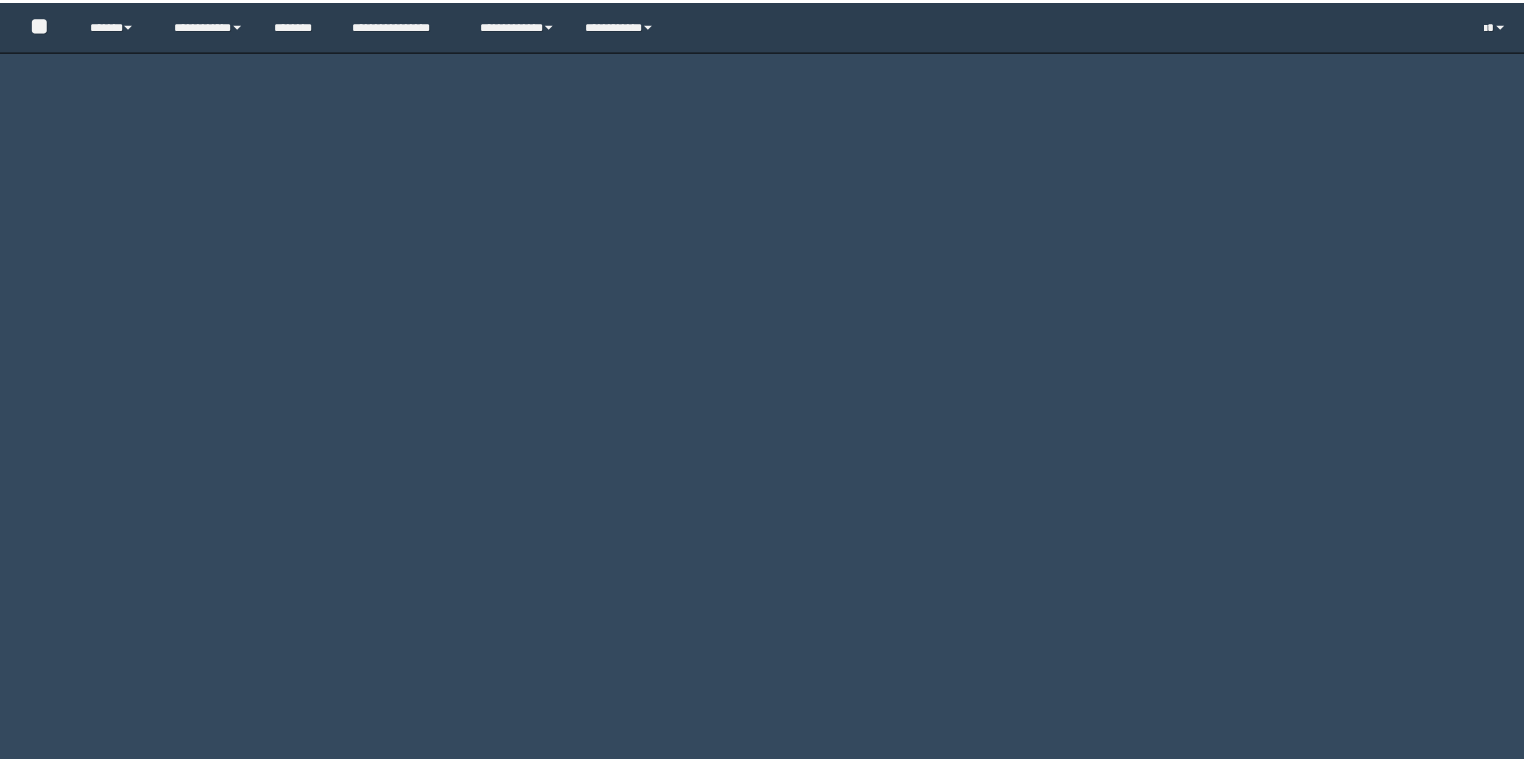 scroll, scrollTop: 0, scrollLeft: 0, axis: both 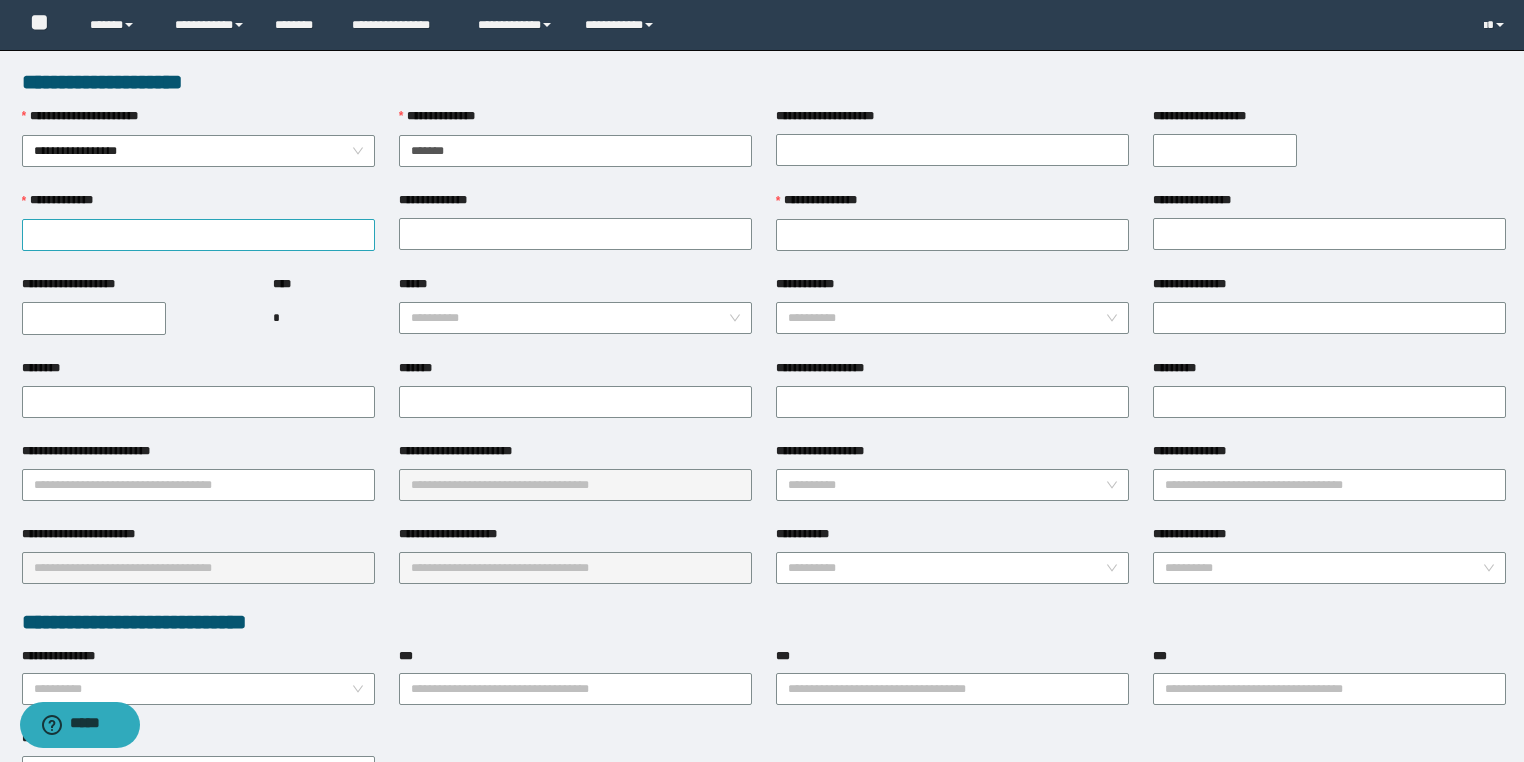 type on "*******" 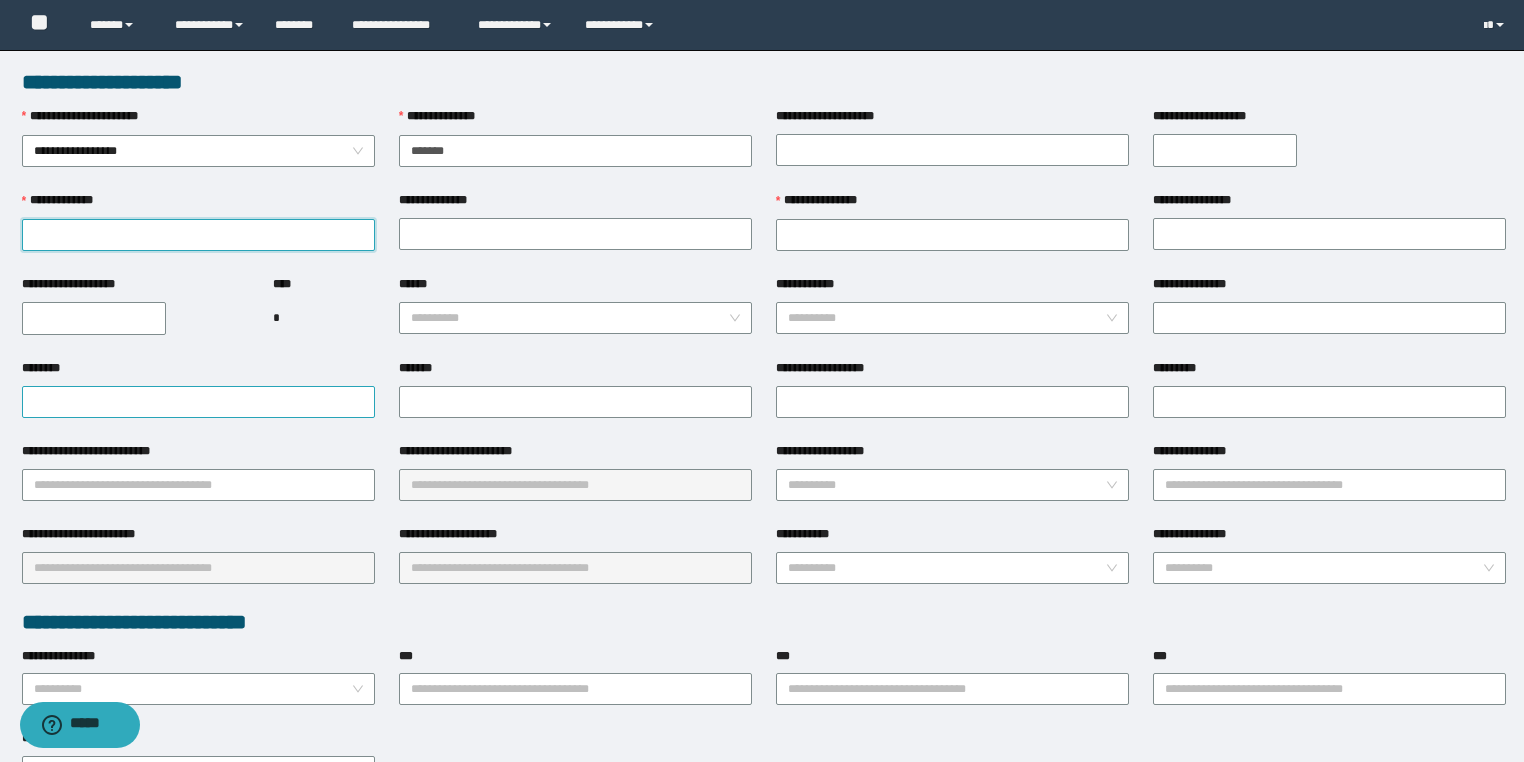 drag, startPoint x: 168, startPoint y: 244, endPoint x: 251, endPoint y: 391, distance: 168.8135 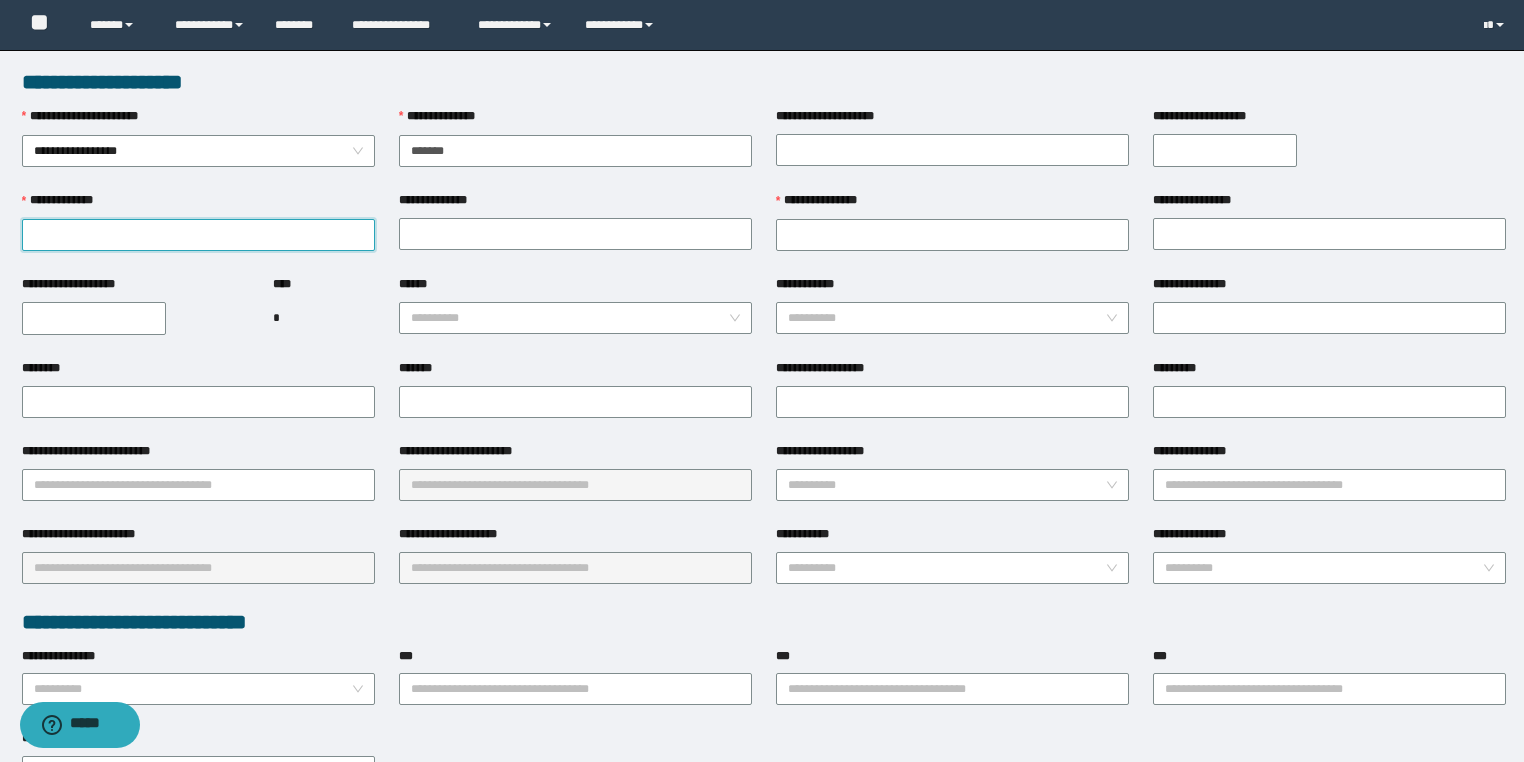 paste on "**********" 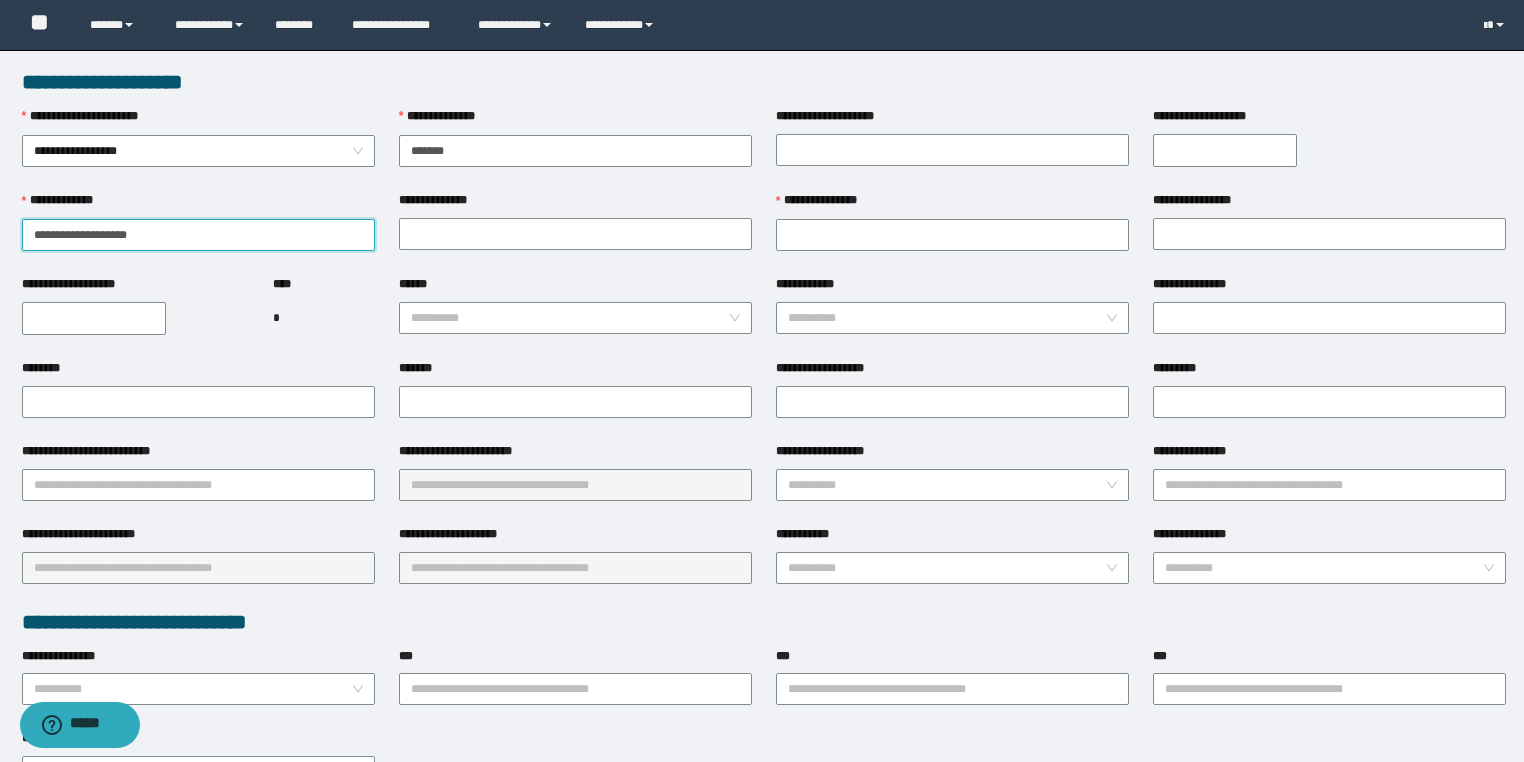 drag, startPoint x: 107, startPoint y: 234, endPoint x: 3, endPoint y: 232, distance: 104.019226 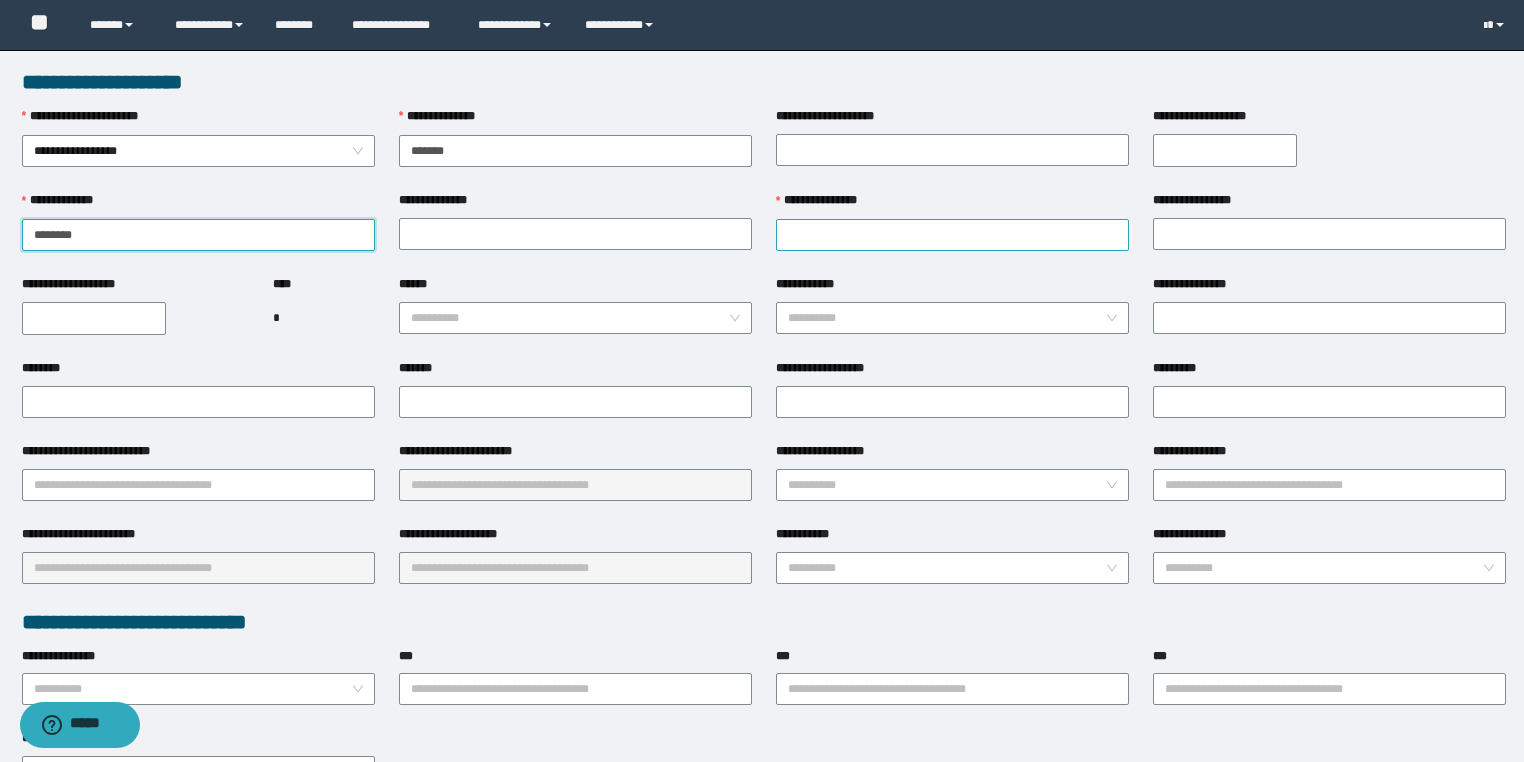 type on "*******" 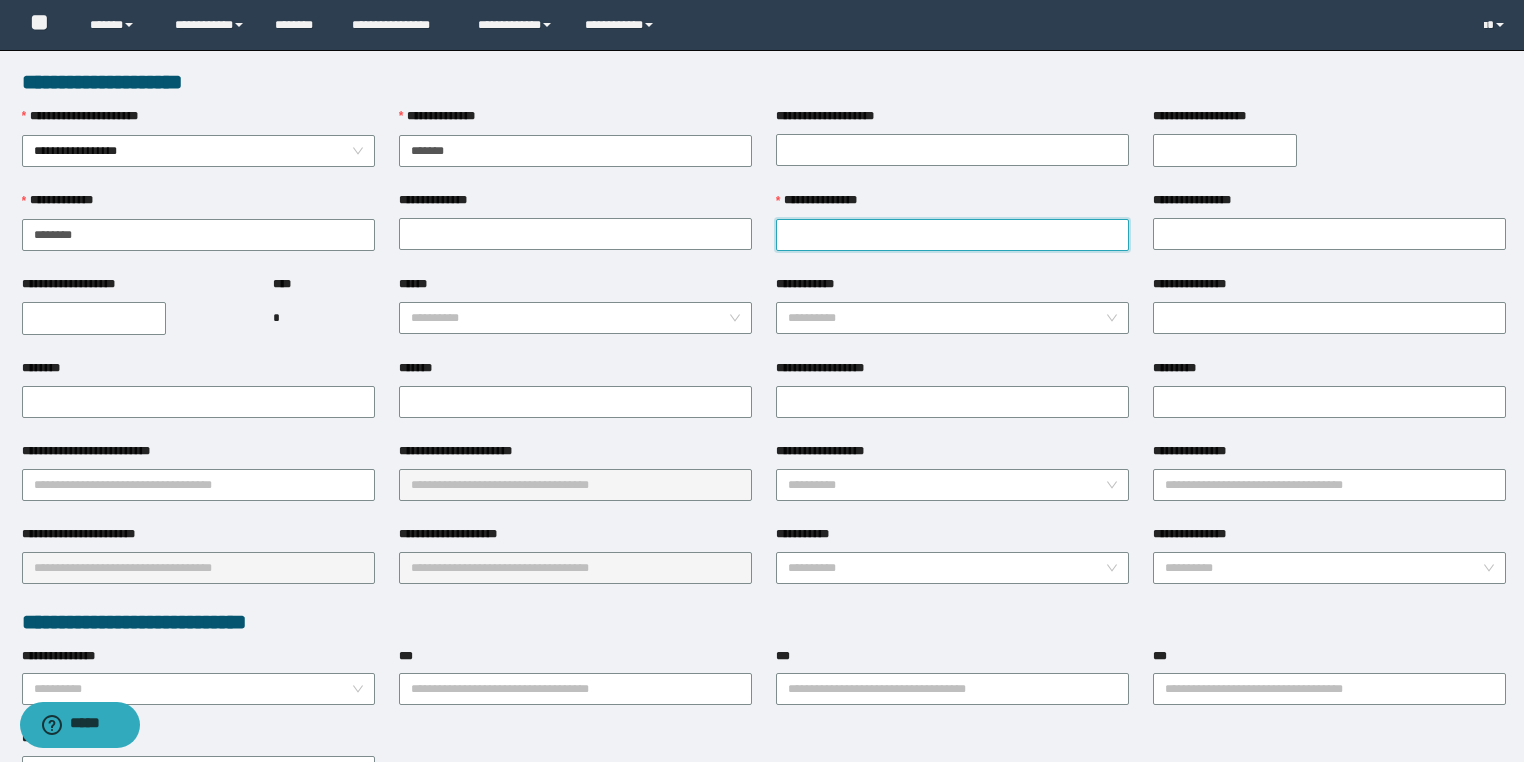 click on "**********" at bounding box center [952, 235] 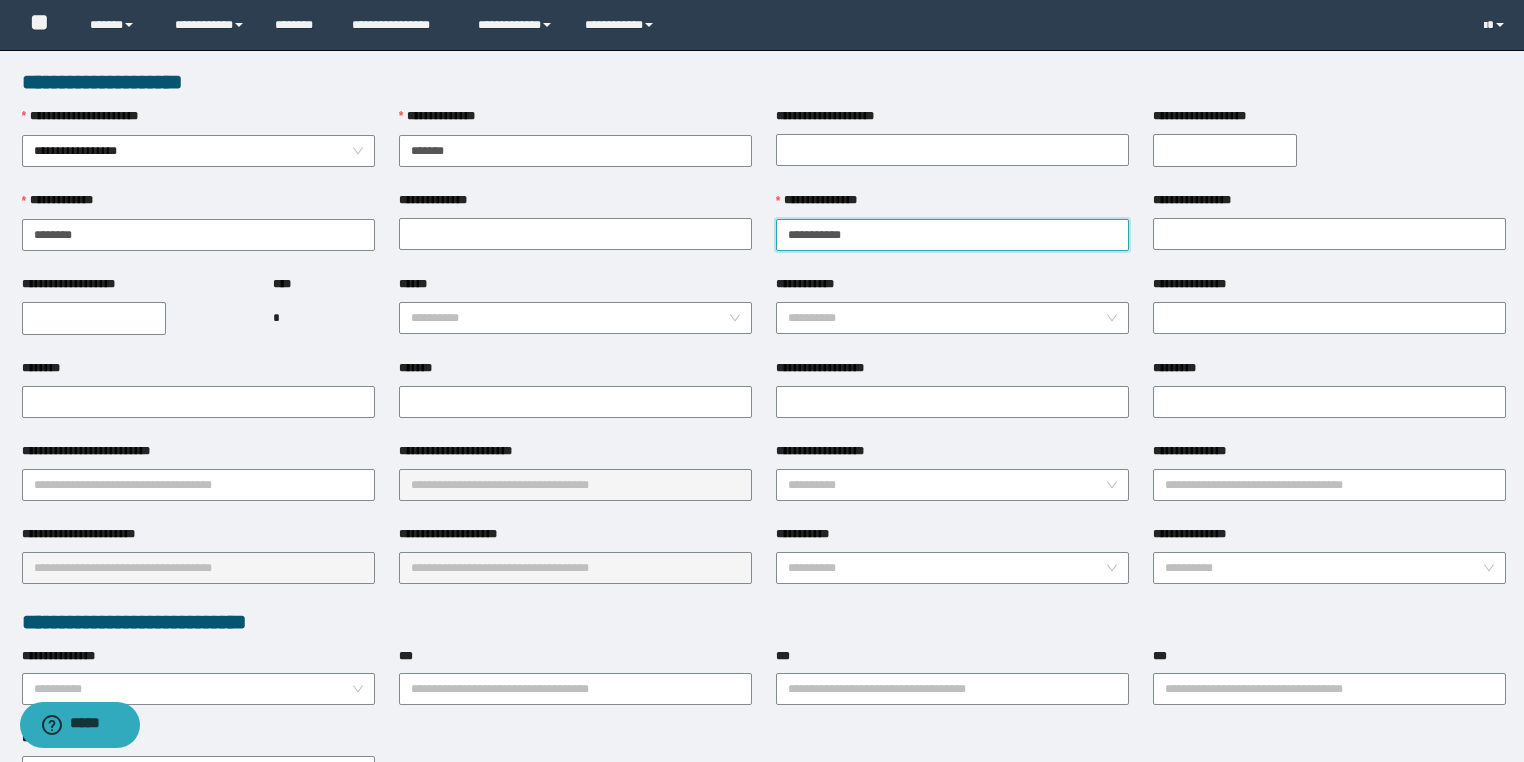 drag, startPoint x: 885, startPoint y: 238, endPoint x: 826, endPoint y: 236, distance: 59.03389 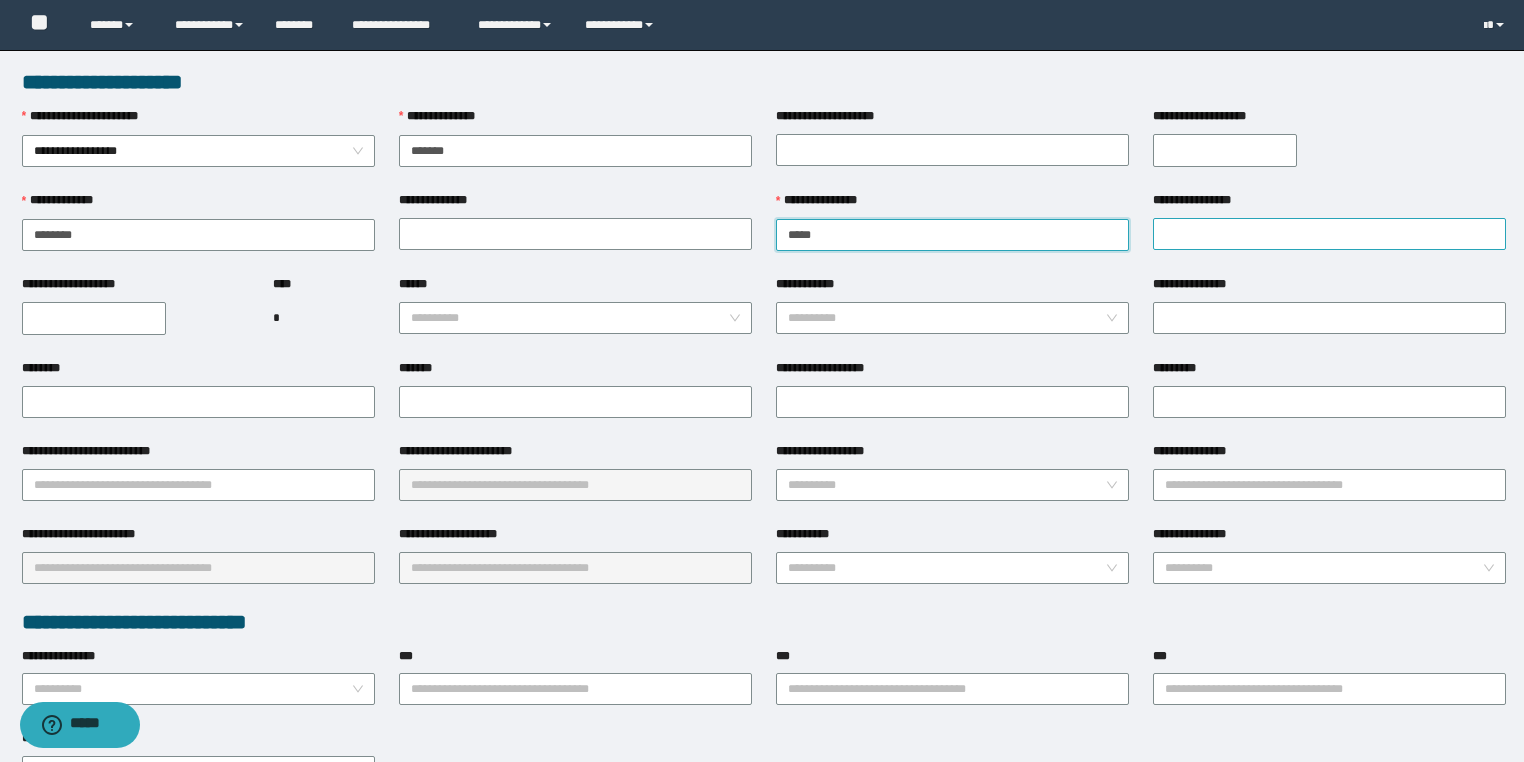 type on "*****" 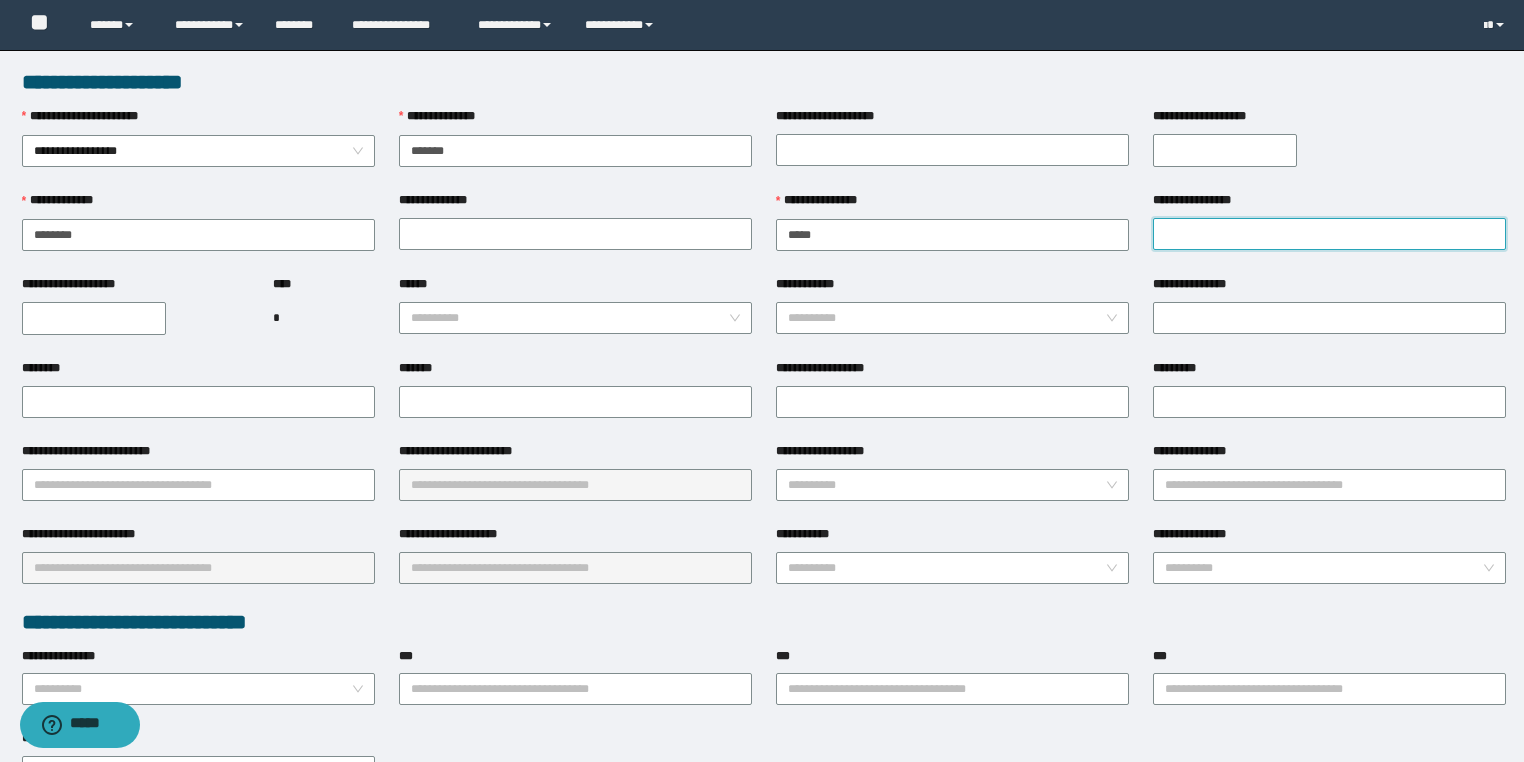 click on "**********" at bounding box center (1329, 234) 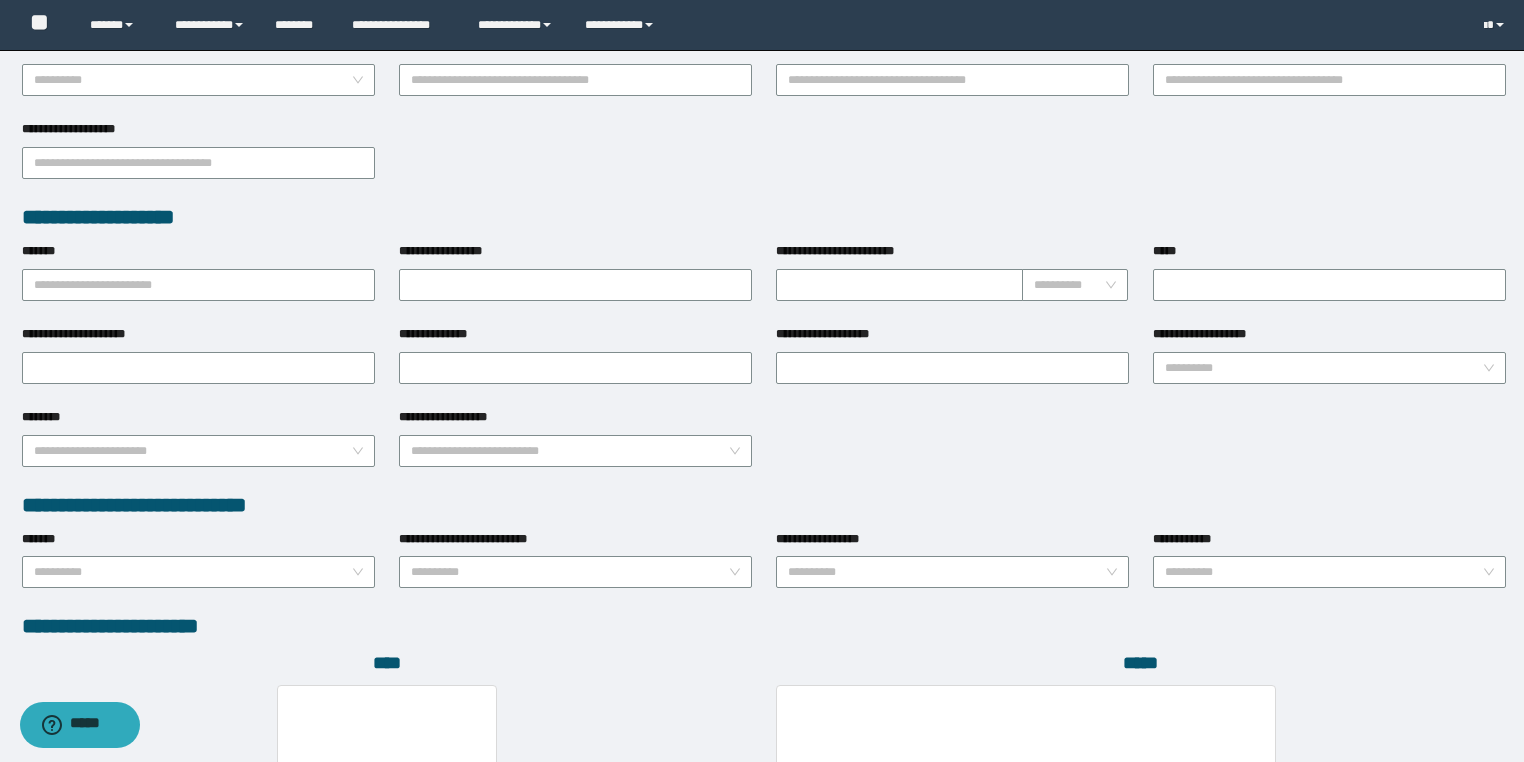 scroll, scrollTop: 939, scrollLeft: 0, axis: vertical 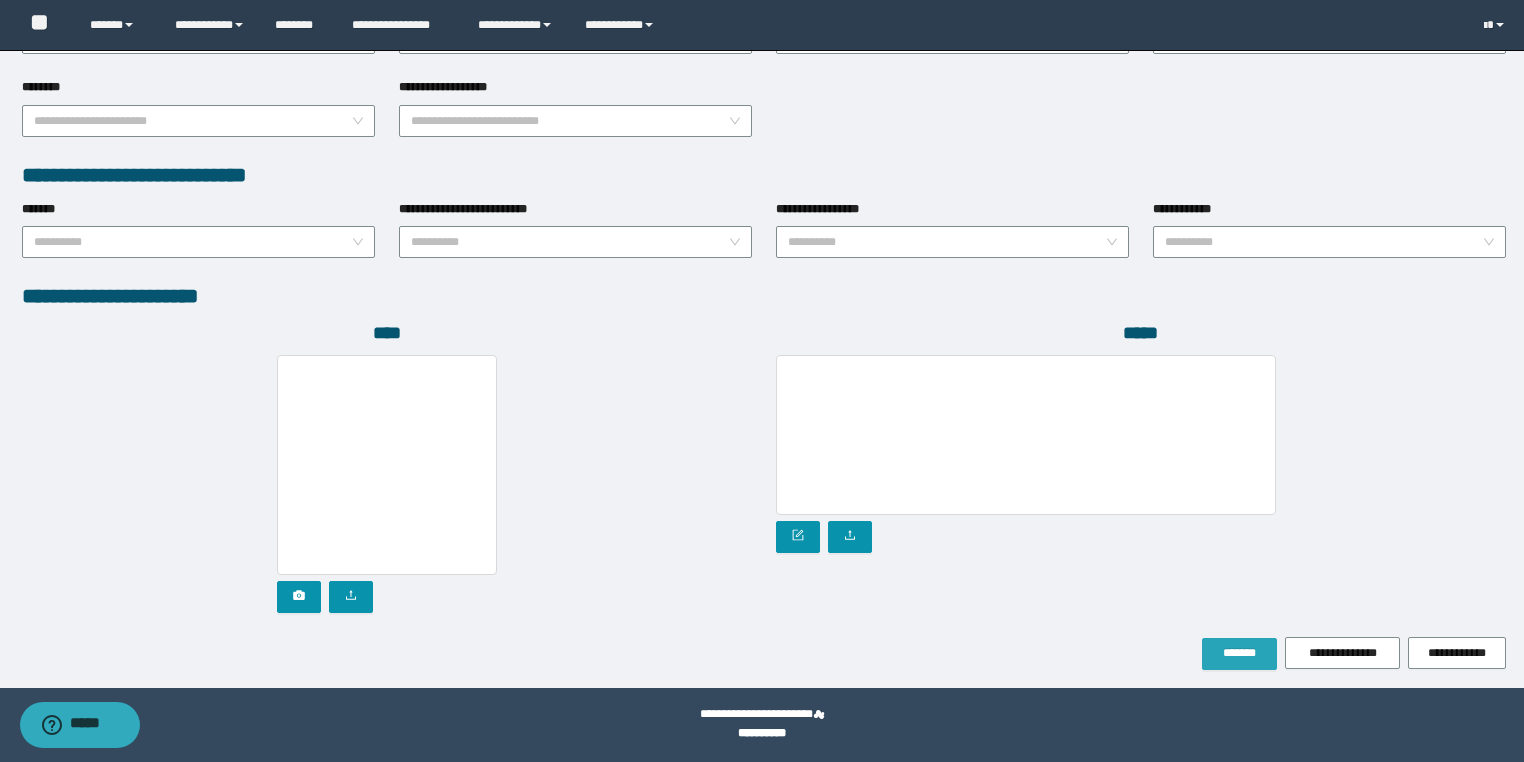 type on "*****" 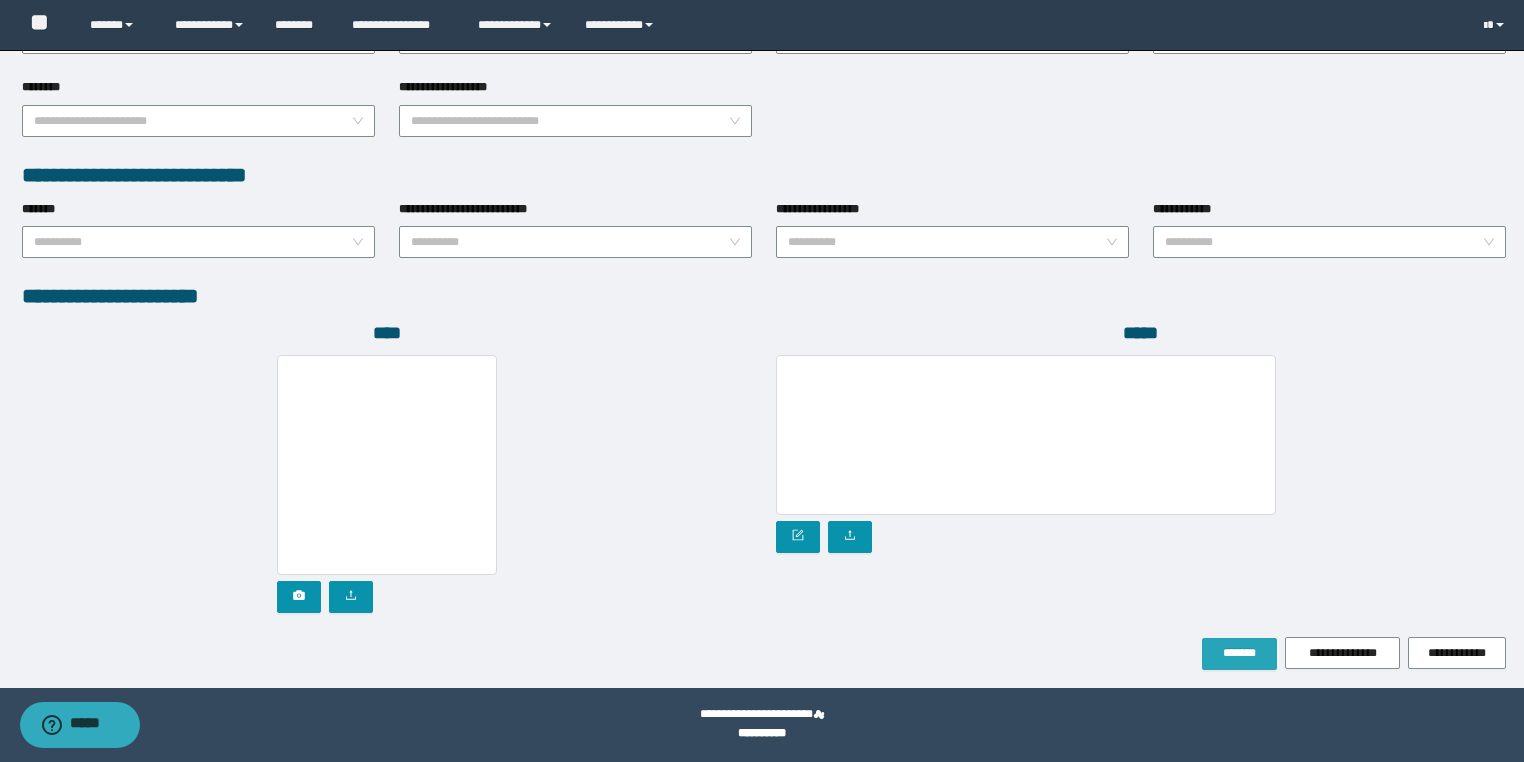 drag, startPoint x: 1249, startPoint y: 660, endPoint x: 986, endPoint y: 626, distance: 265.1886 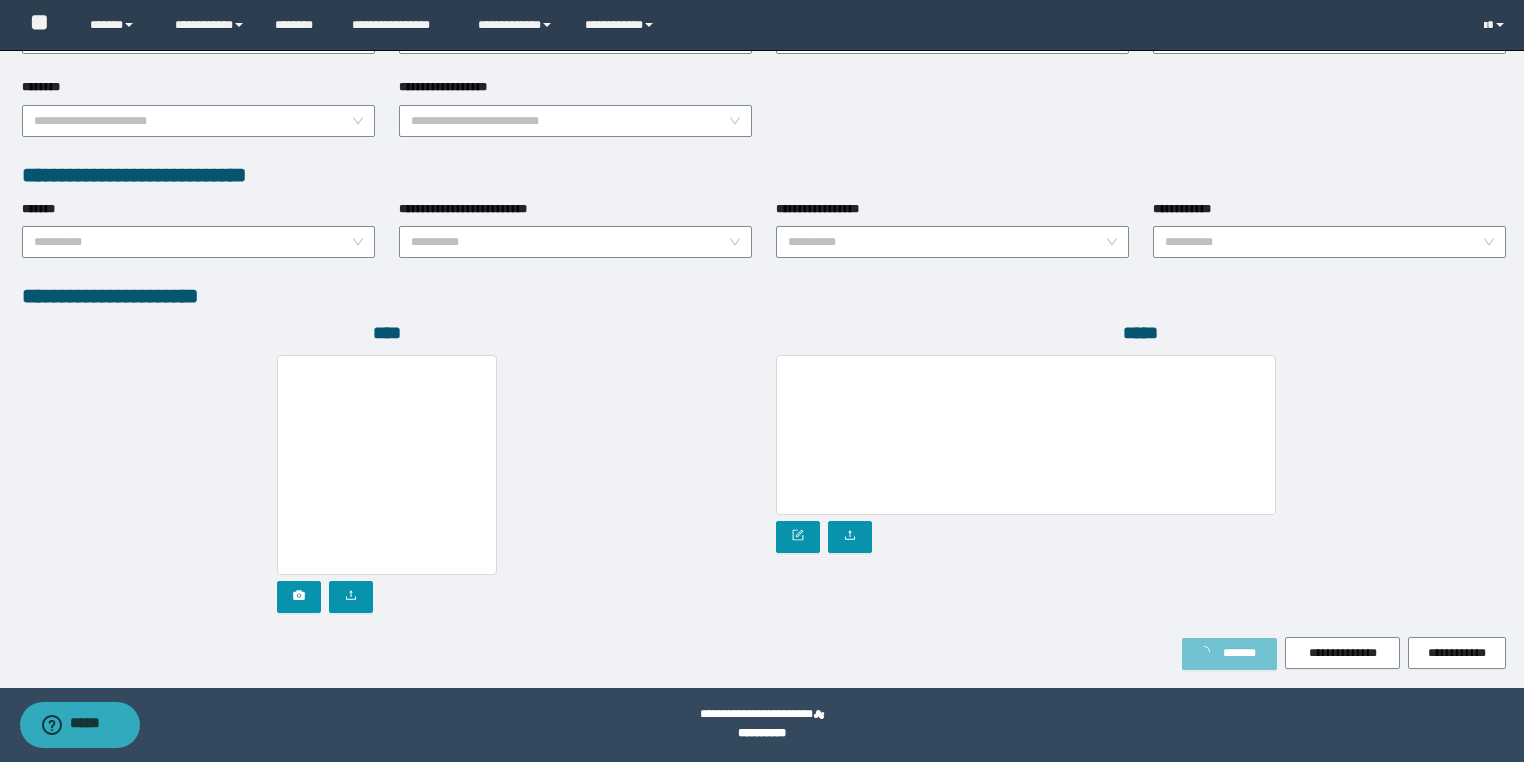 type on "*******" 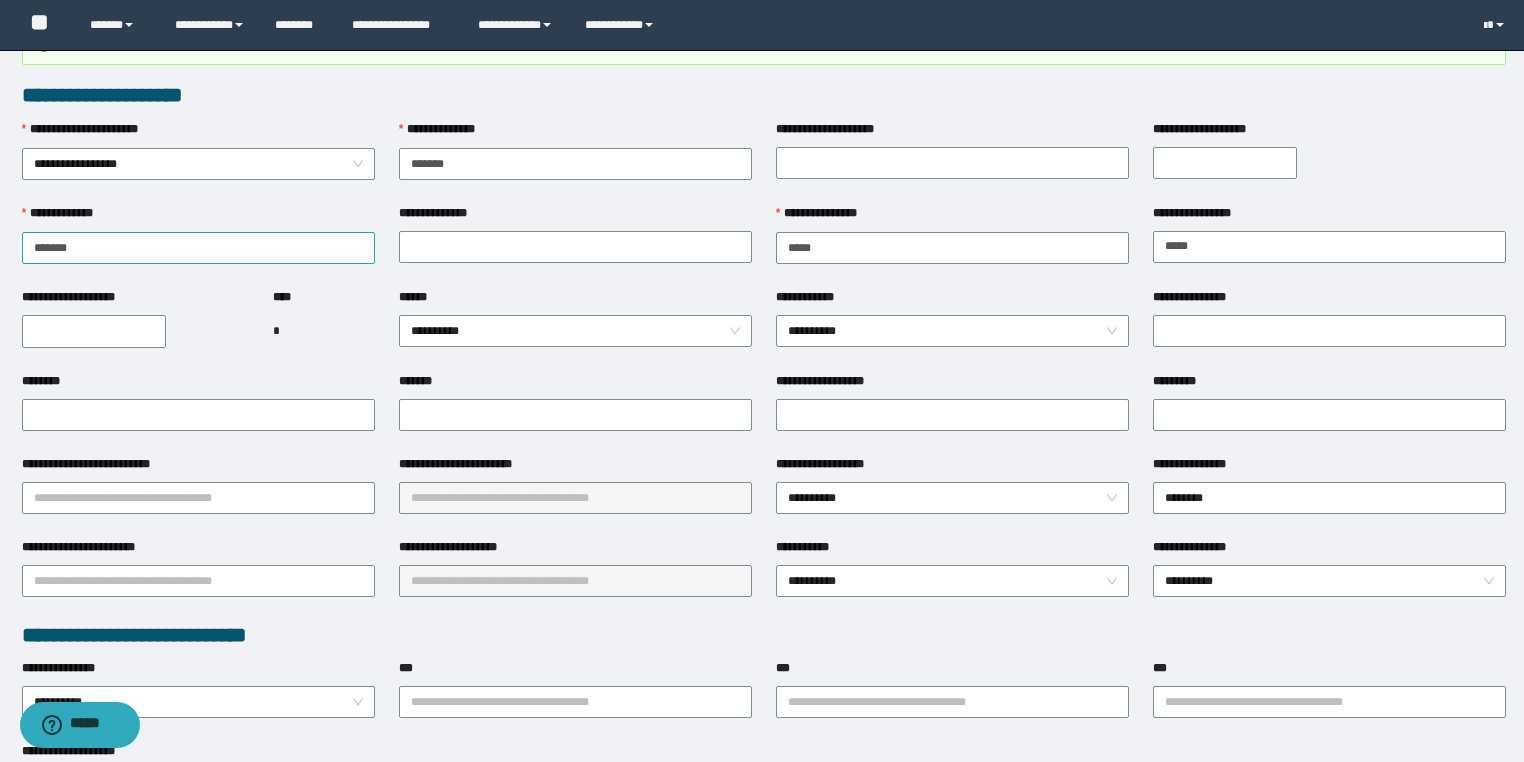 scroll, scrollTop: 32, scrollLeft: 0, axis: vertical 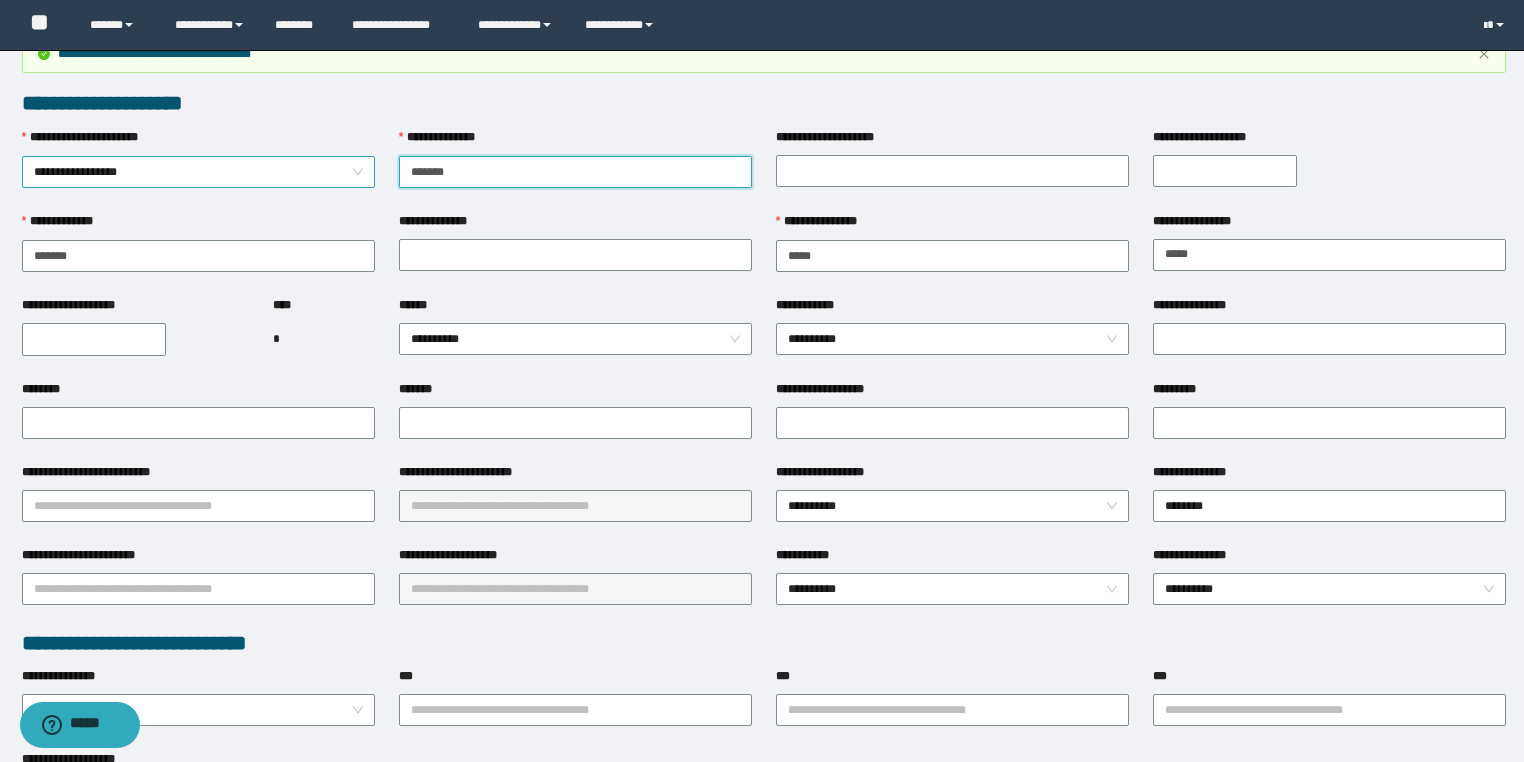 drag, startPoint x: 482, startPoint y: 167, endPoint x: 327, endPoint y: 167, distance: 155 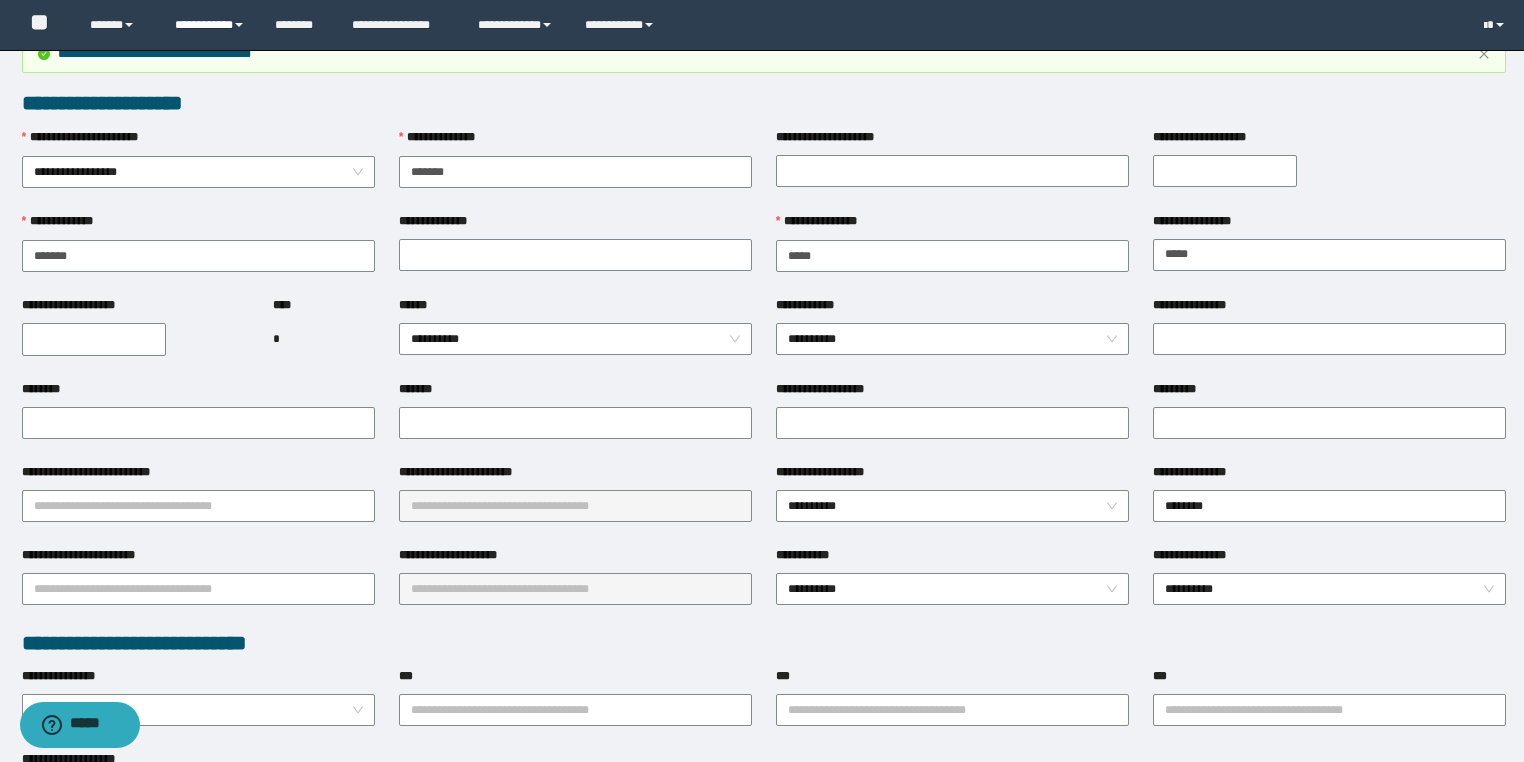 click on "**********" at bounding box center (210, 25) 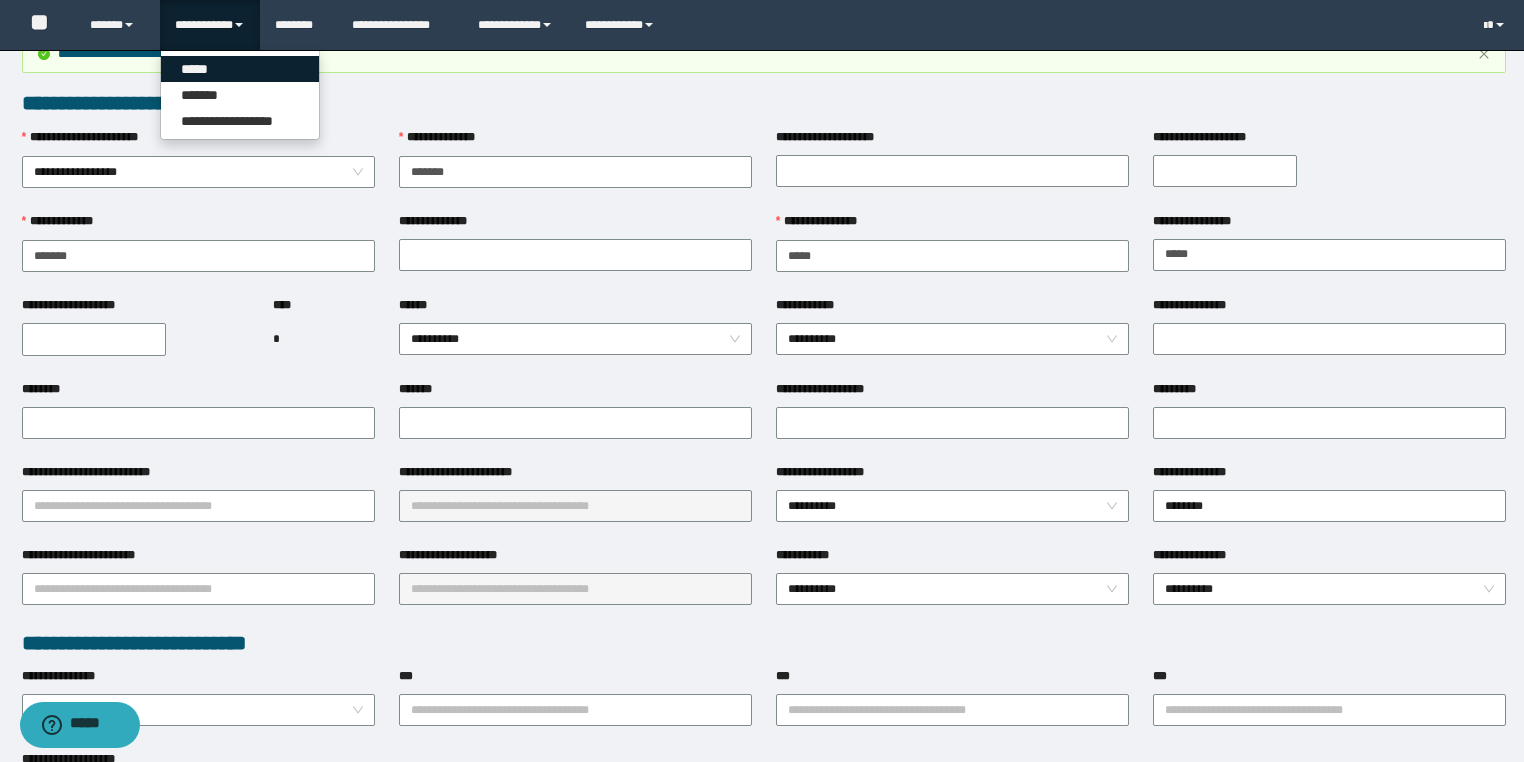 click on "*****" at bounding box center (240, 69) 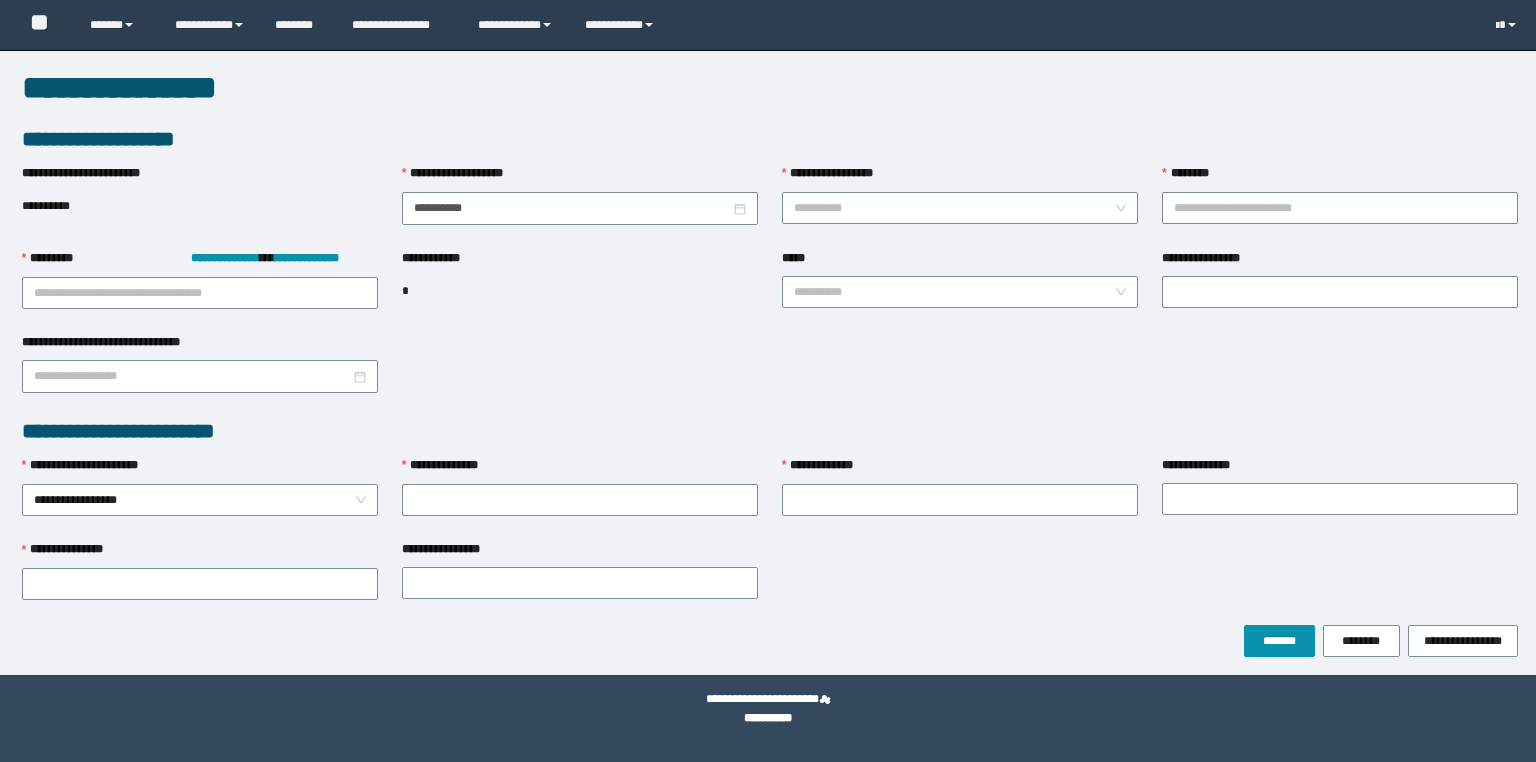 scroll, scrollTop: 0, scrollLeft: 0, axis: both 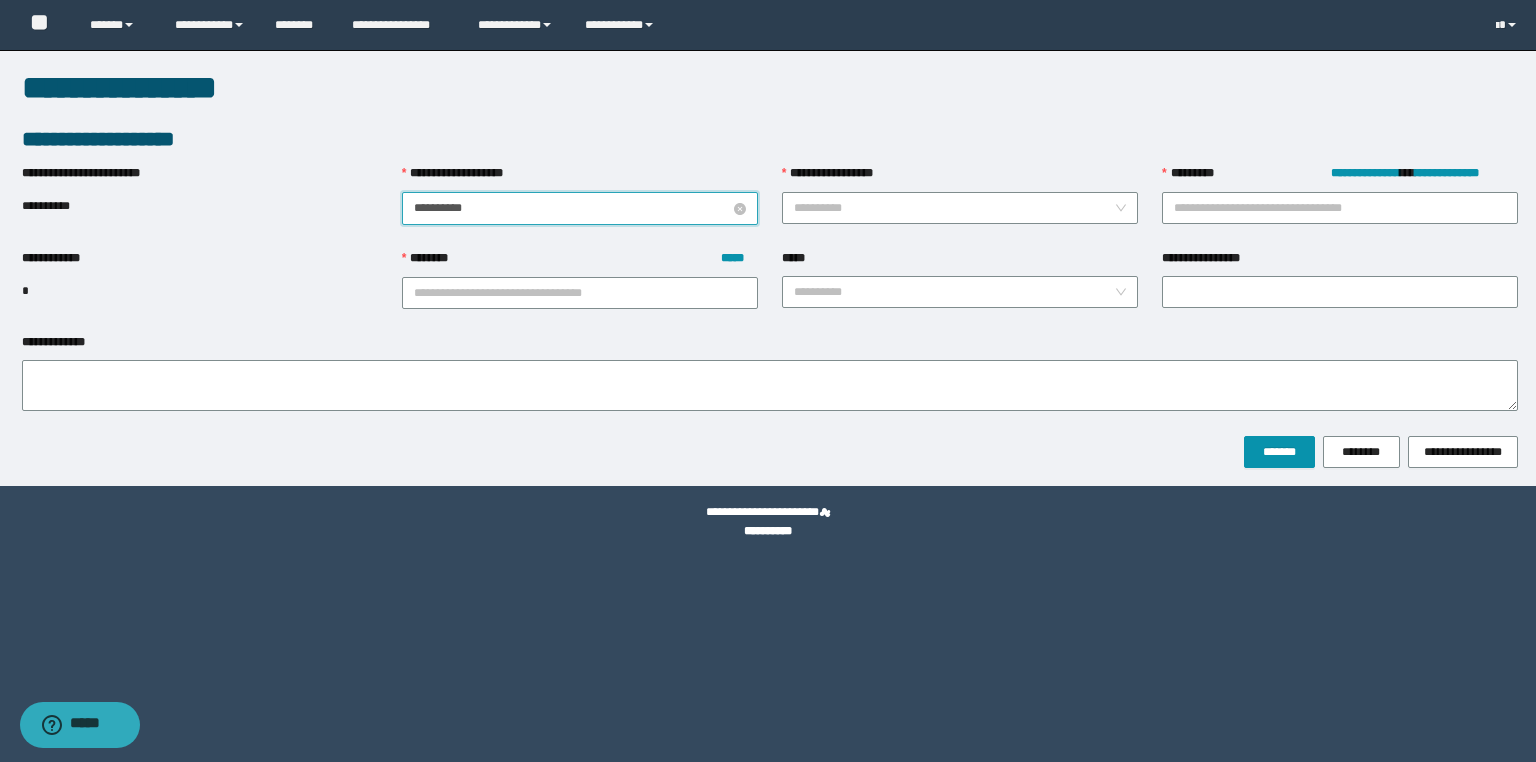 click on "**********" at bounding box center (572, 208) 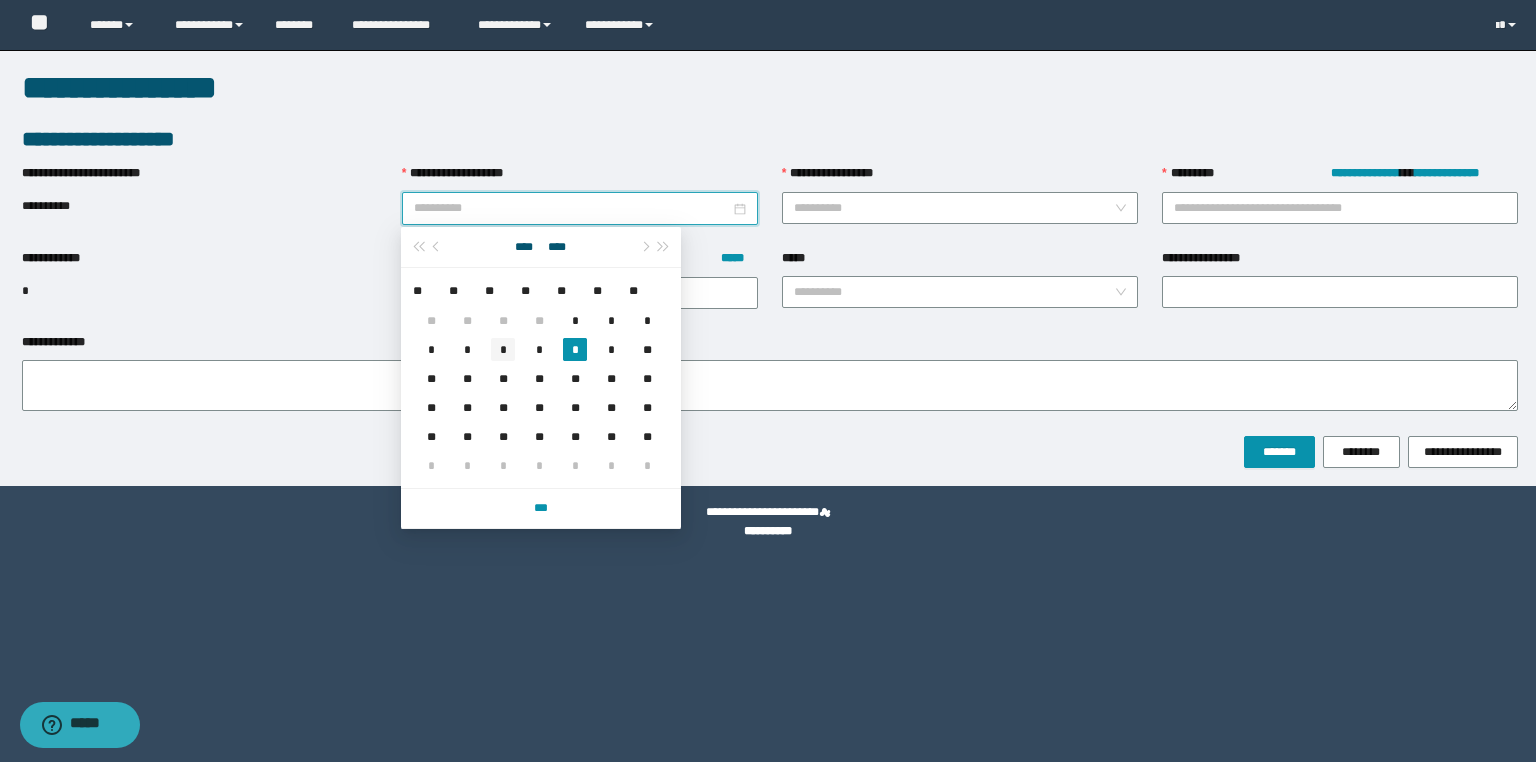 type on "**********" 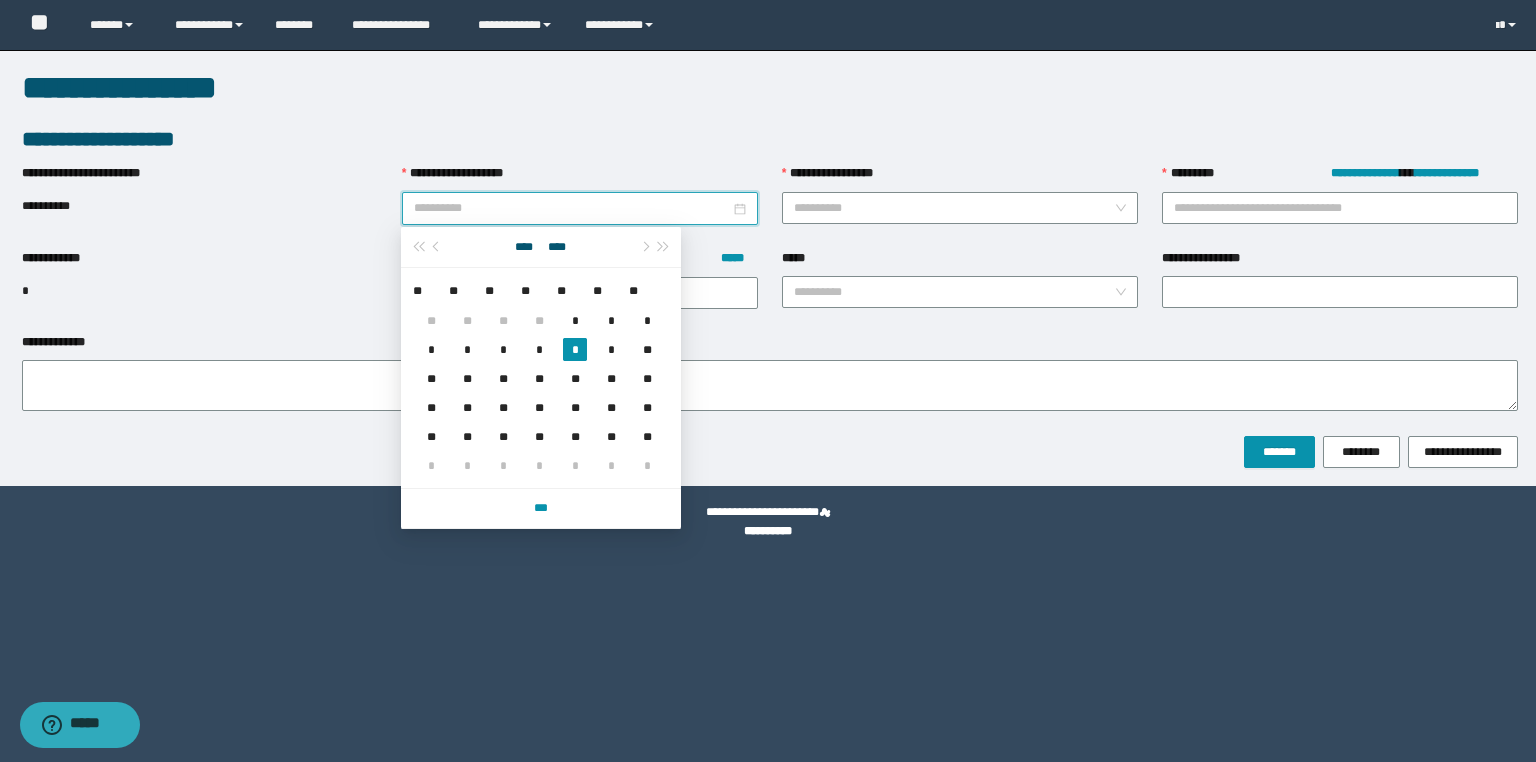 drag, startPoint x: 500, startPoint y: 343, endPoint x: 516, endPoint y: 337, distance: 17.088007 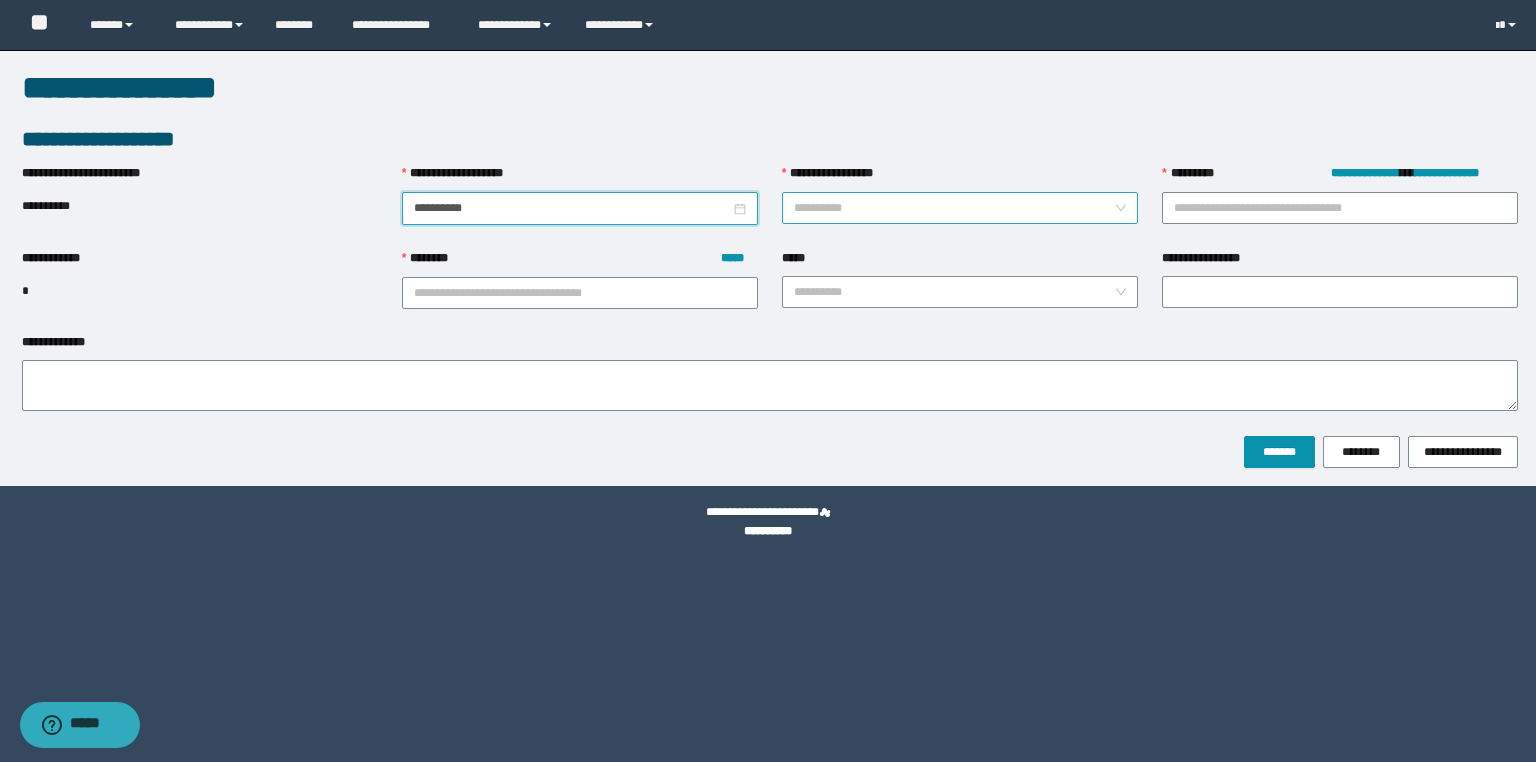 click on "**********" at bounding box center [954, 208] 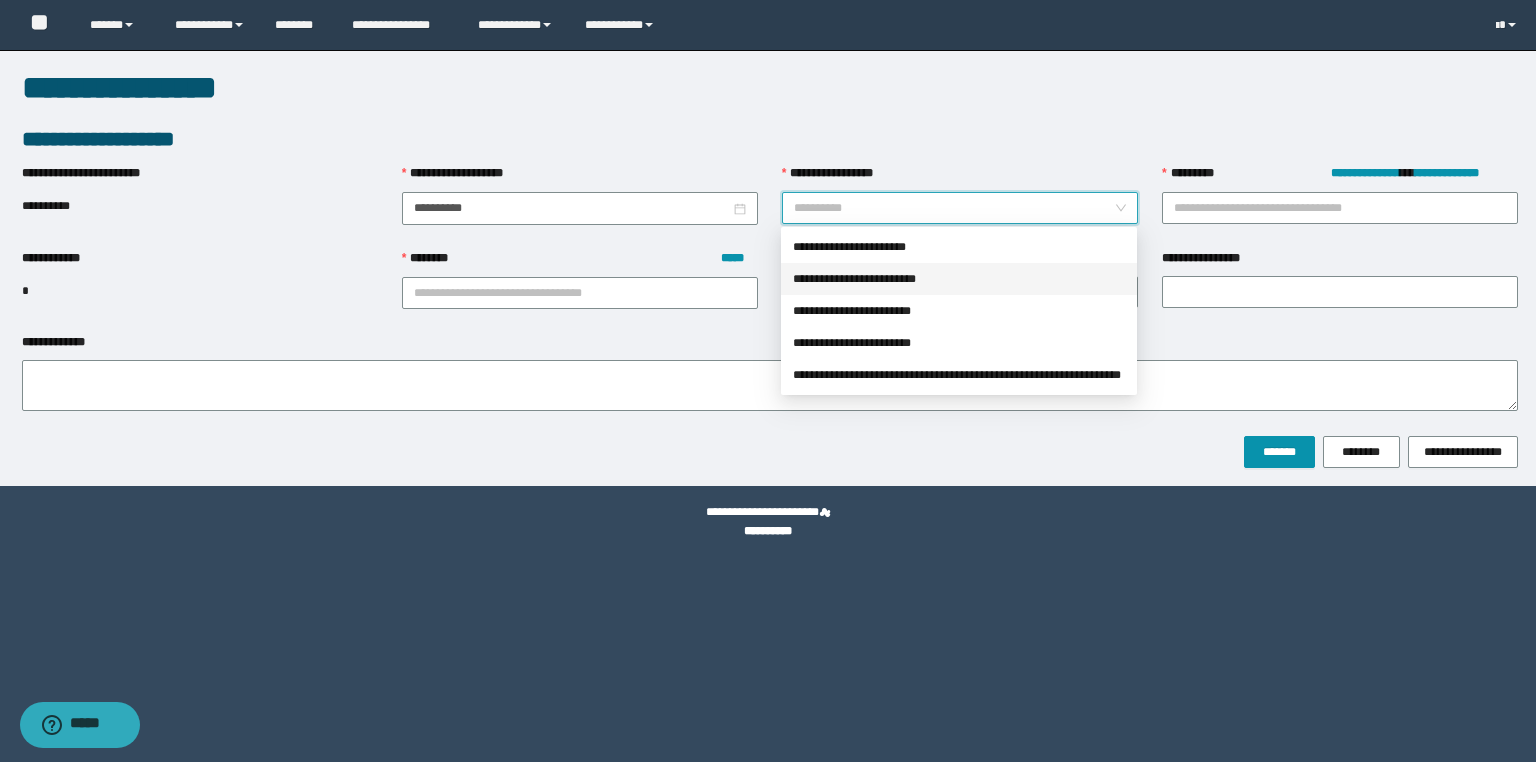 click on "**********" at bounding box center [959, 279] 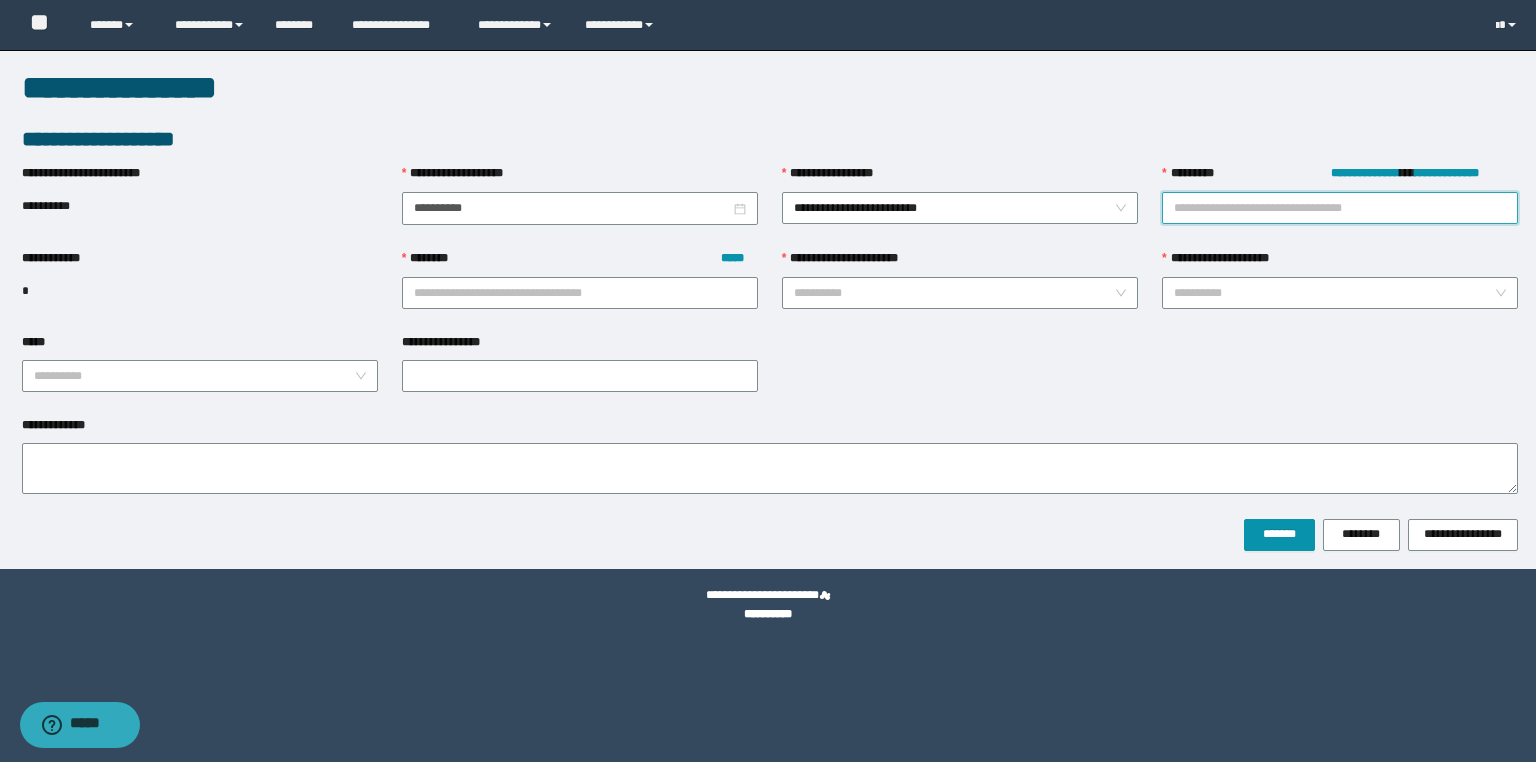 click on "**********" at bounding box center (1340, 208) 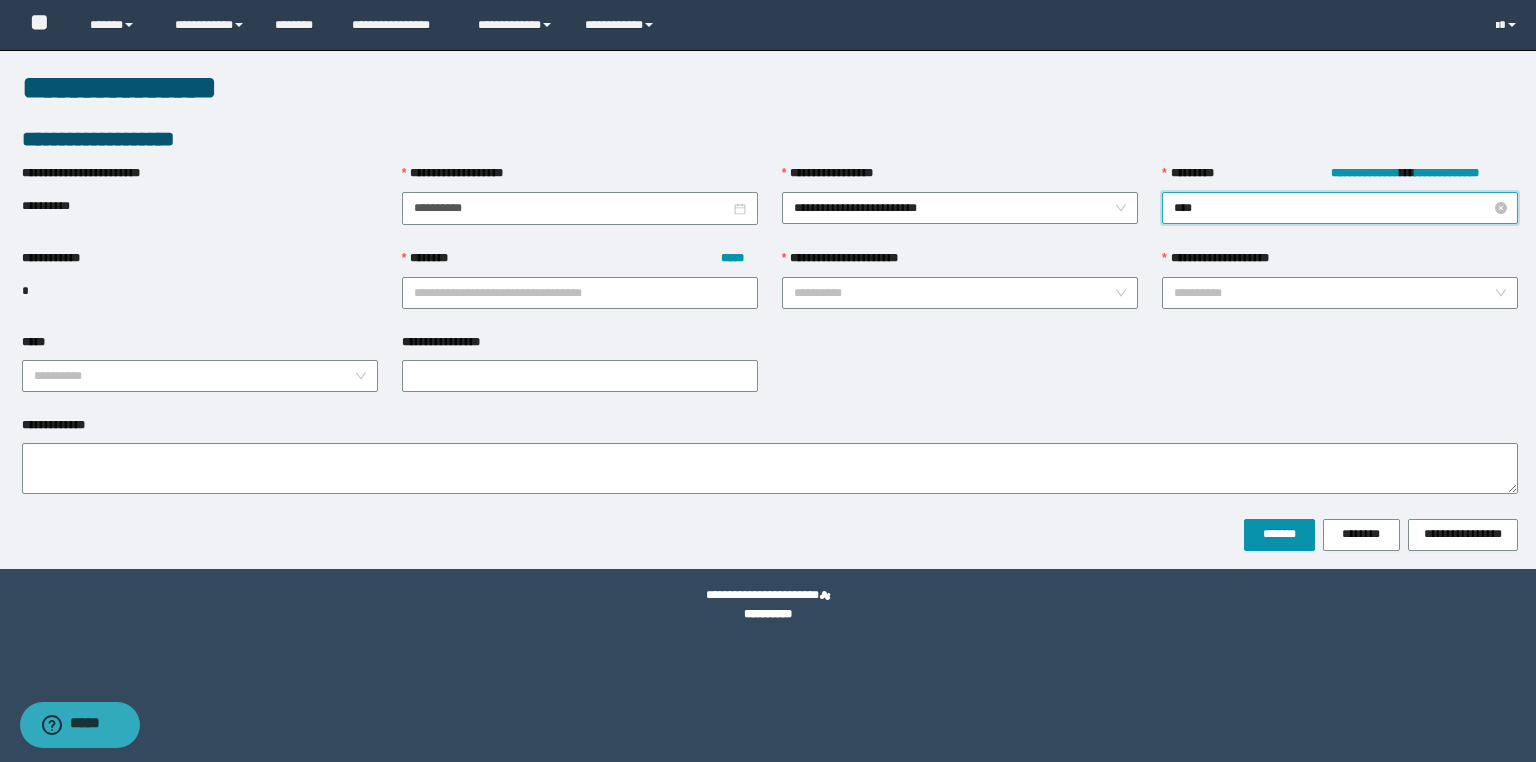 type on "*****" 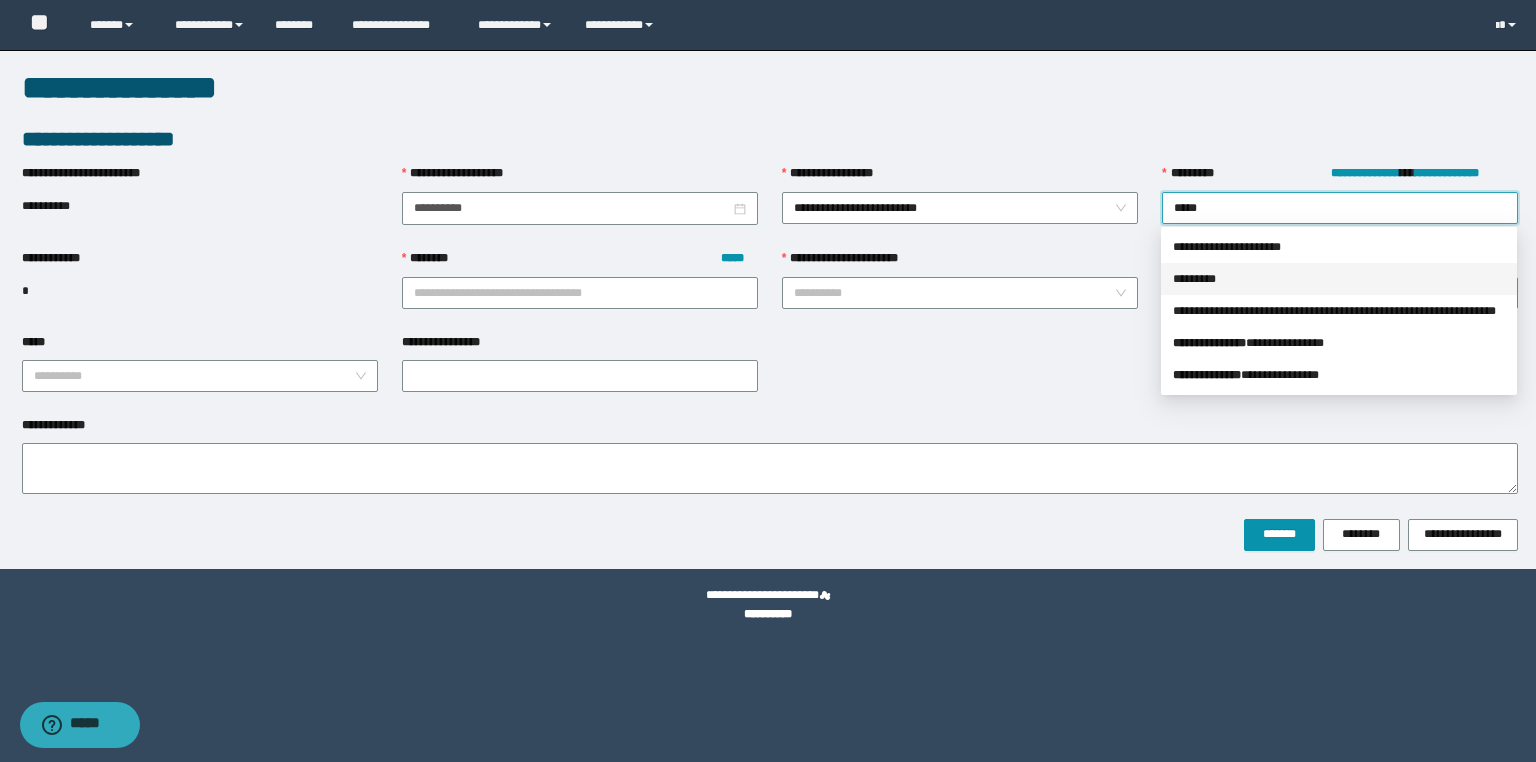 click on "*********" at bounding box center [1339, 279] 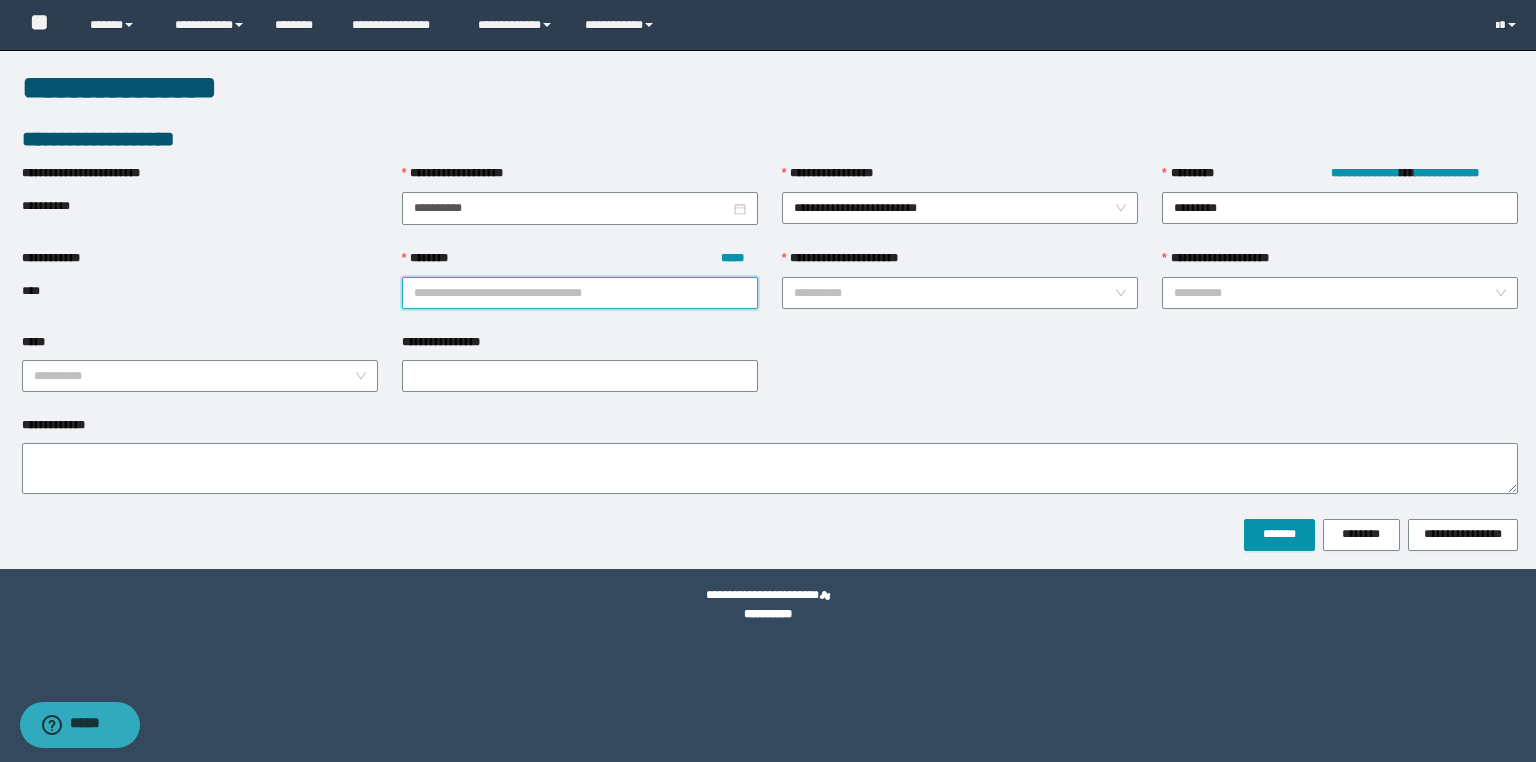 click on "******** *****" at bounding box center [580, 293] 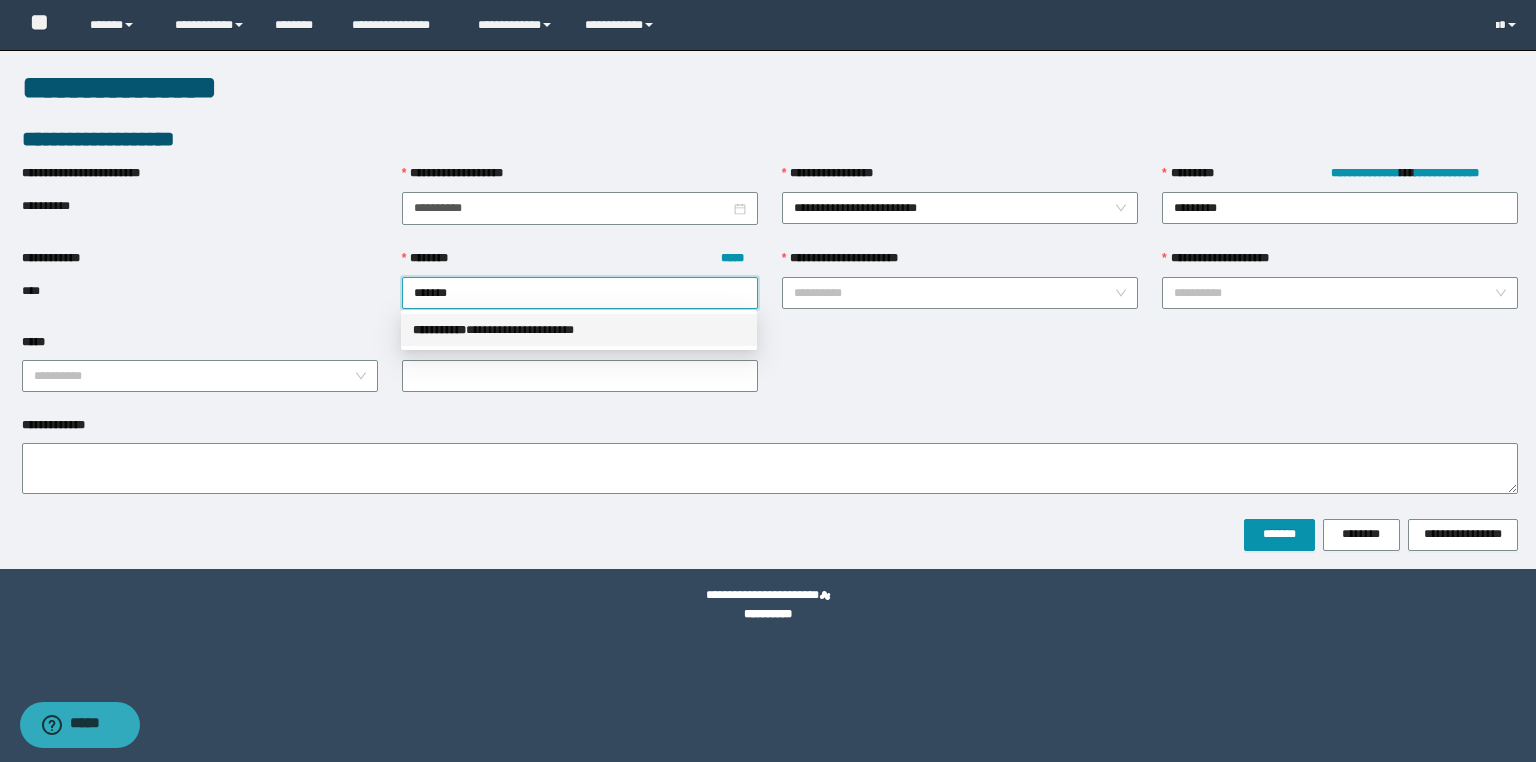 drag, startPoint x: 505, startPoint y: 321, endPoint x: 676, endPoint y: 308, distance: 171.49344 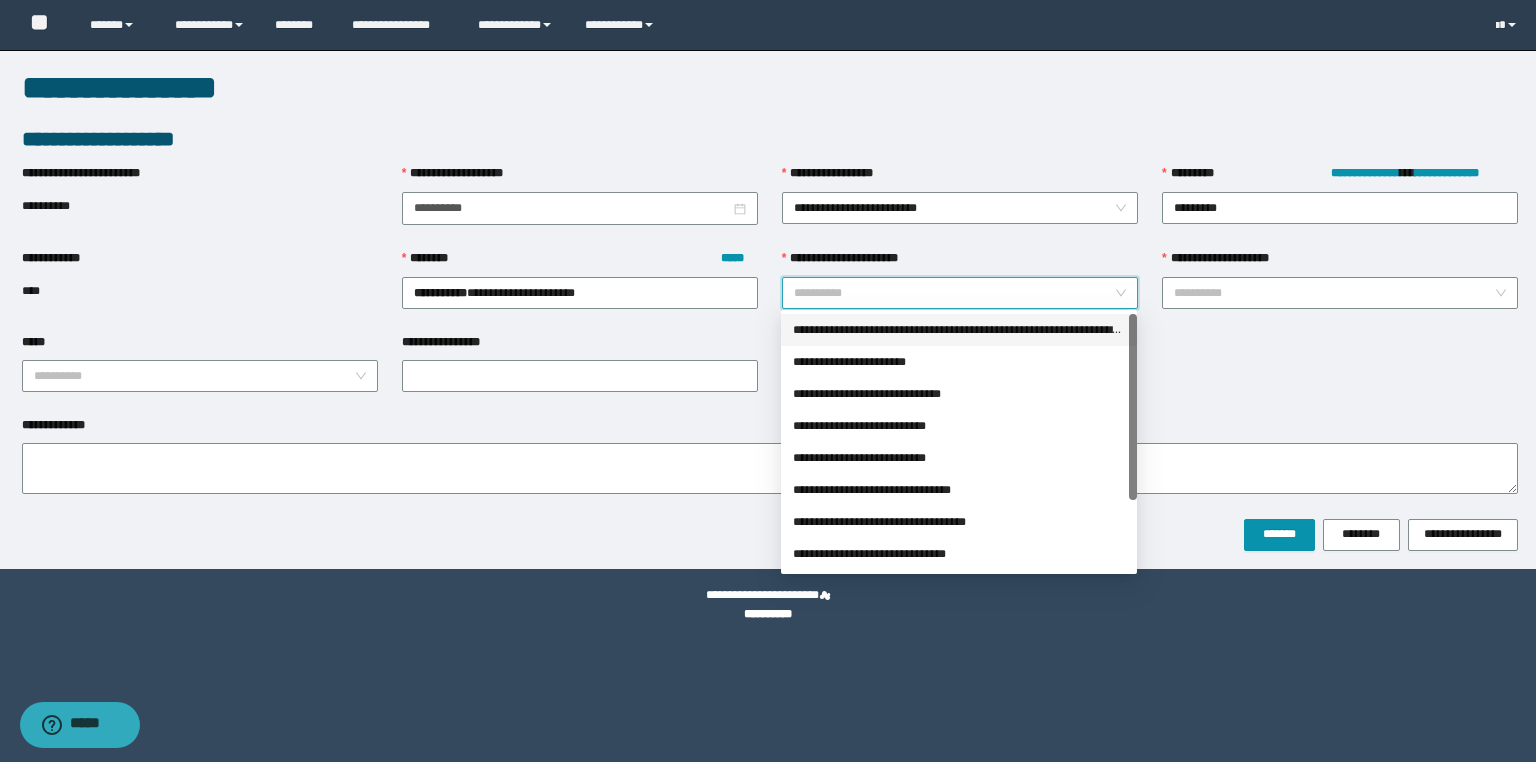 click on "**********" at bounding box center [954, 293] 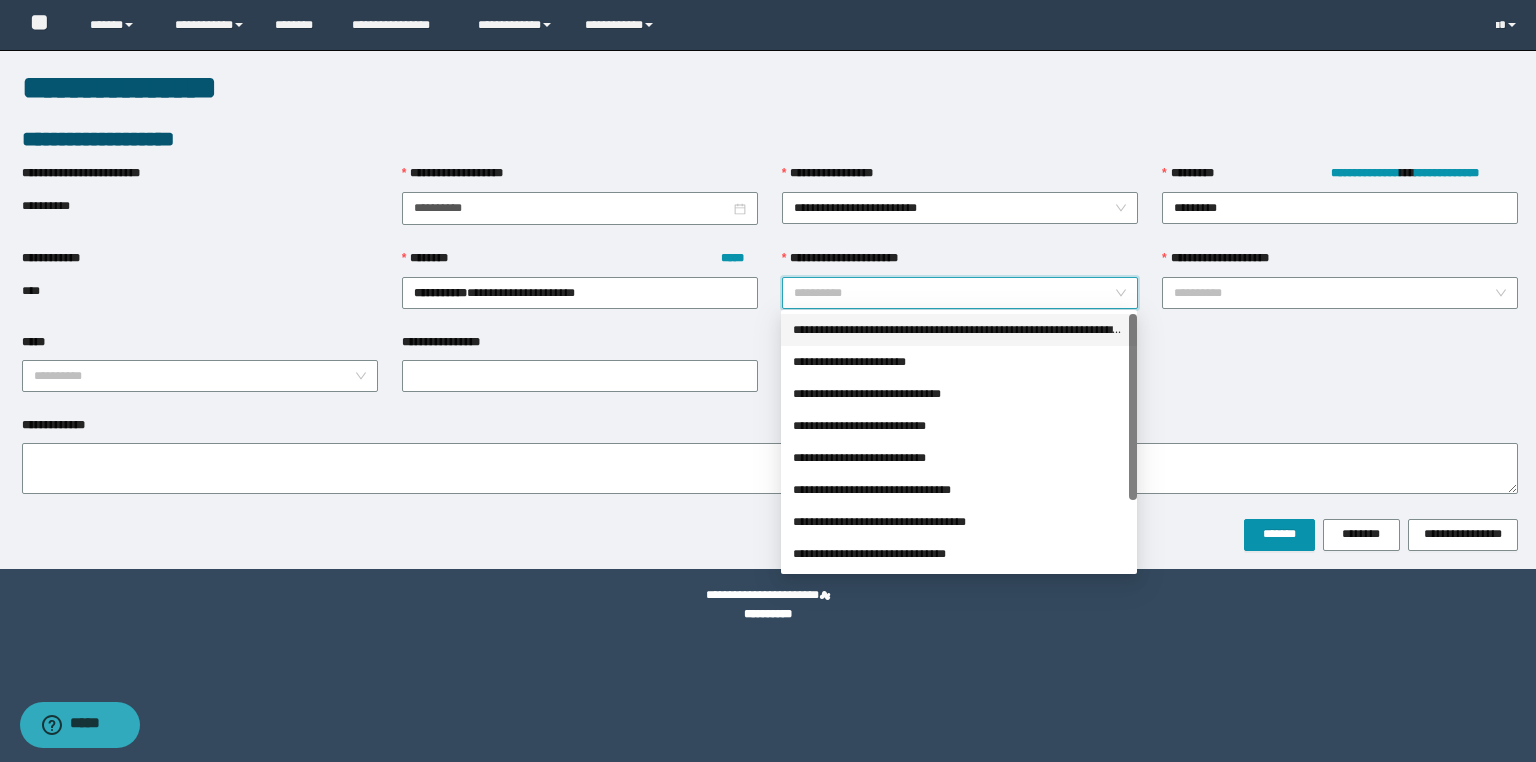 click on "**********" at bounding box center (959, 330) 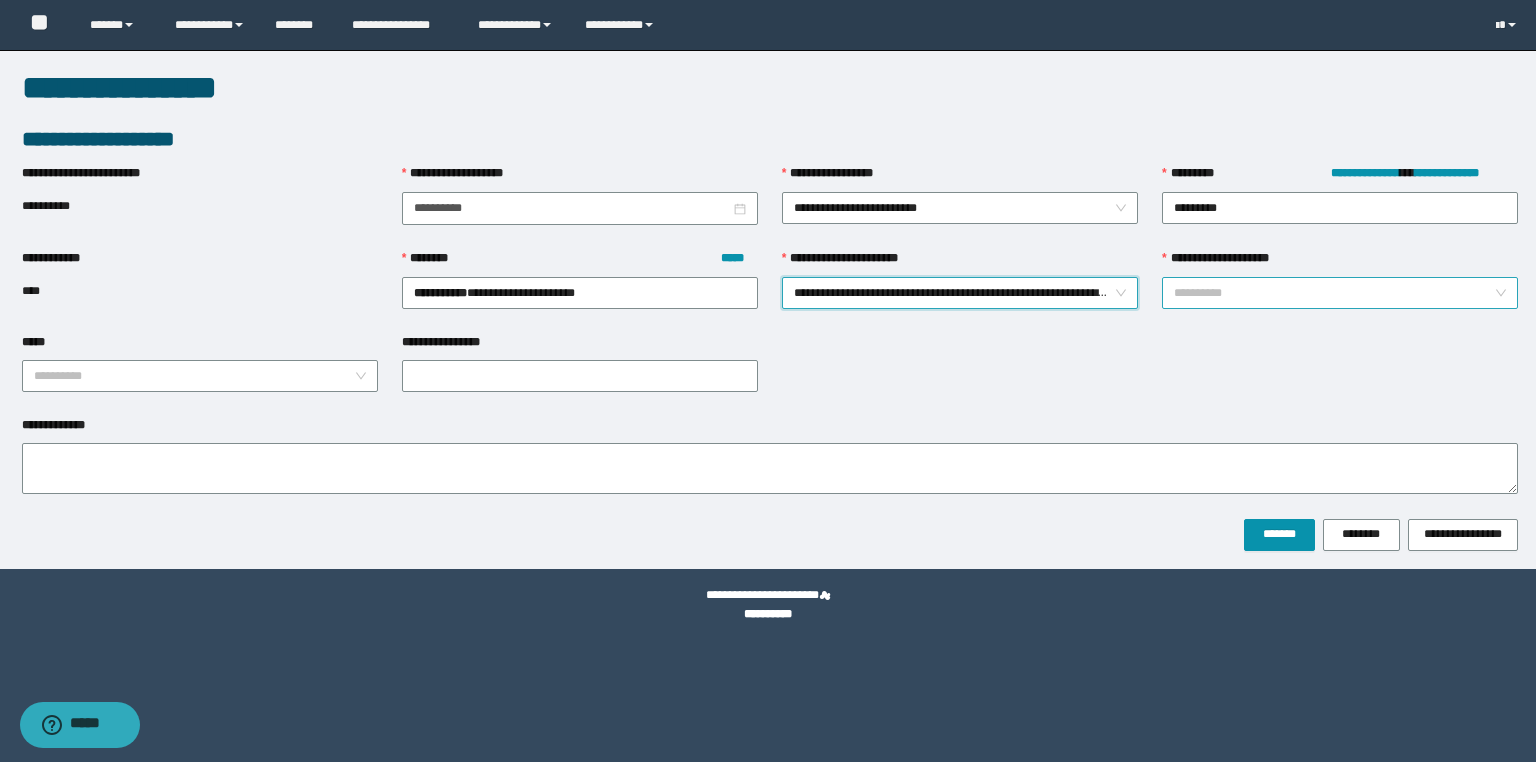 click on "**********" at bounding box center [1334, 293] 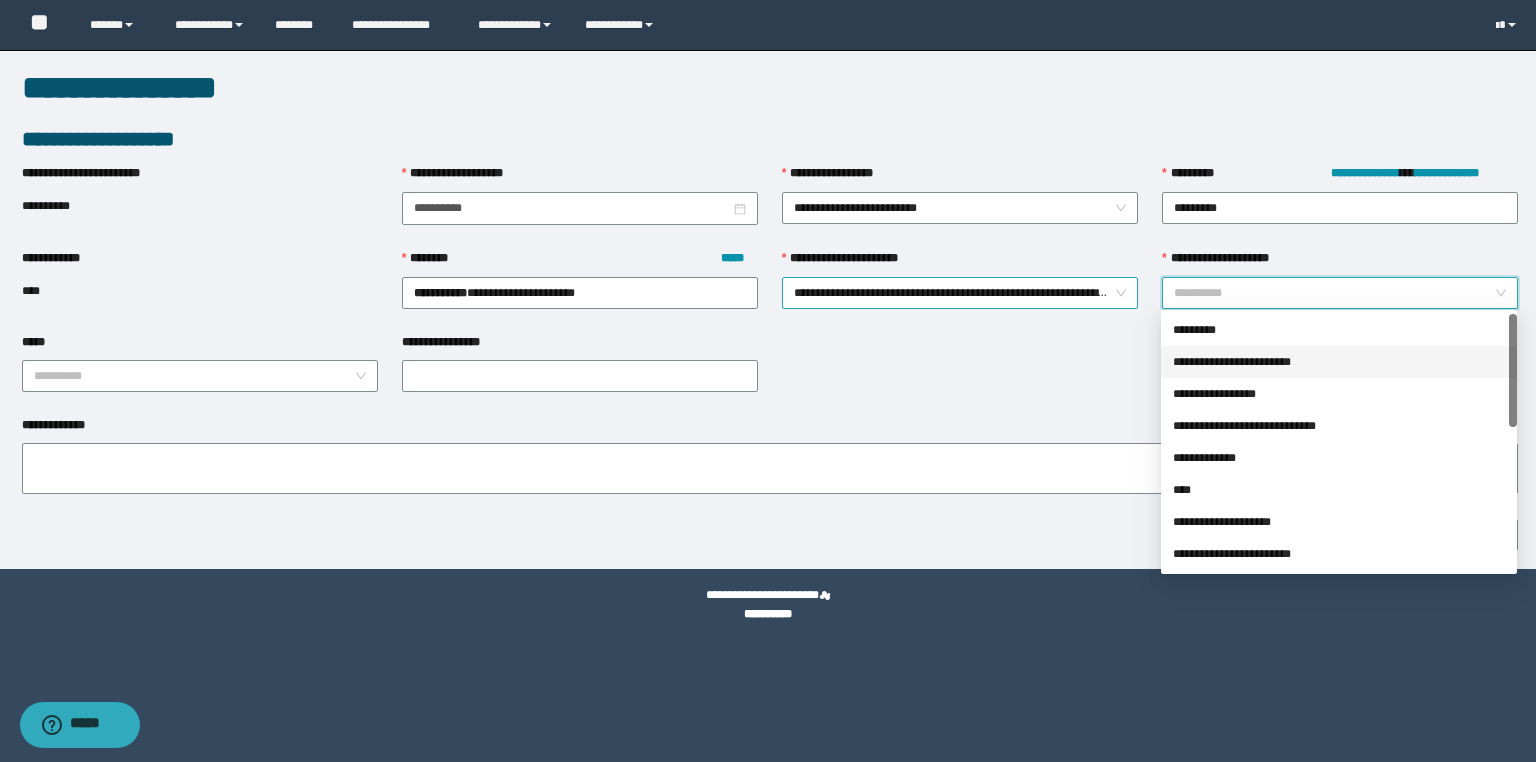 click on "**********" at bounding box center (960, 293) 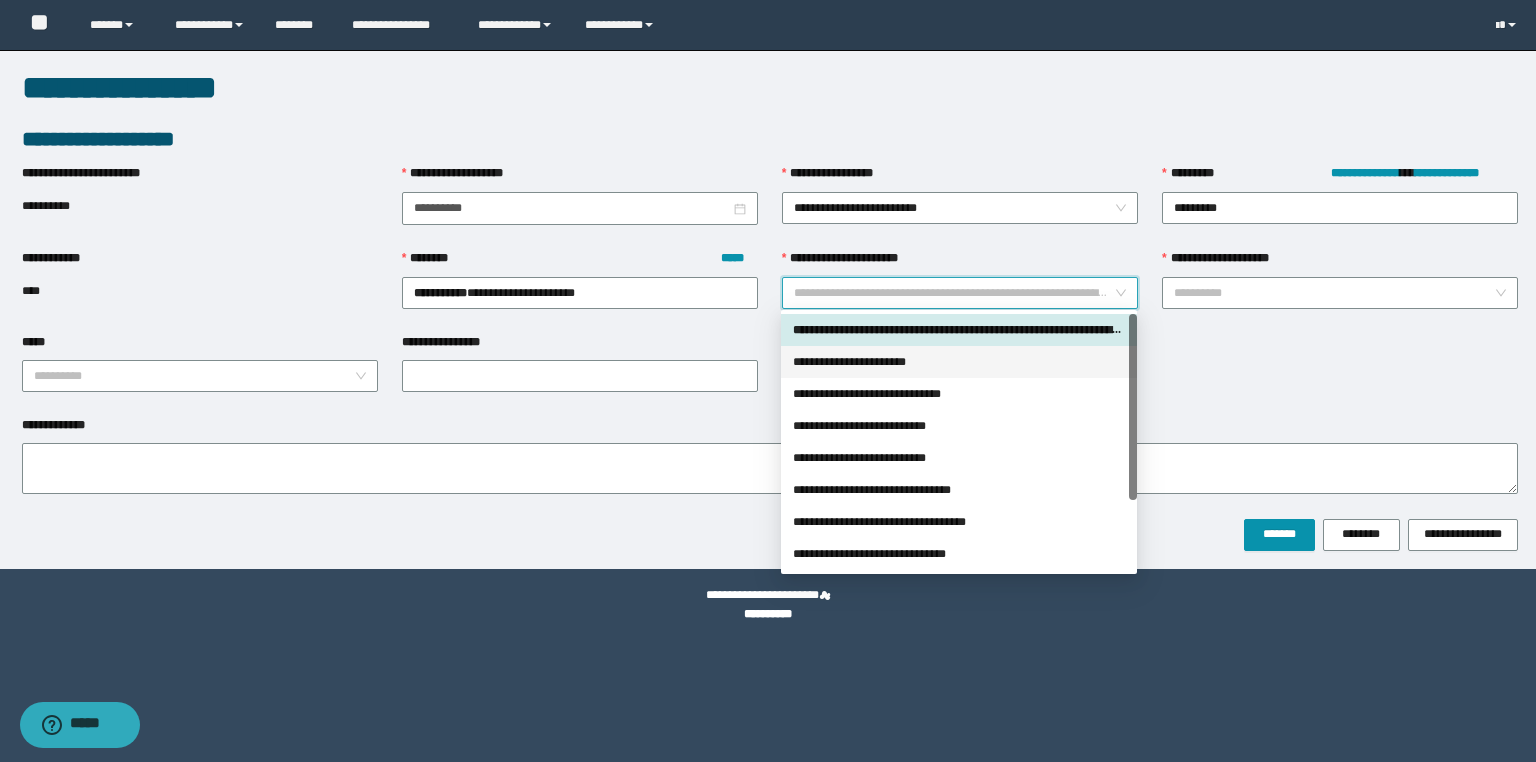 click on "**********" at bounding box center [959, 362] 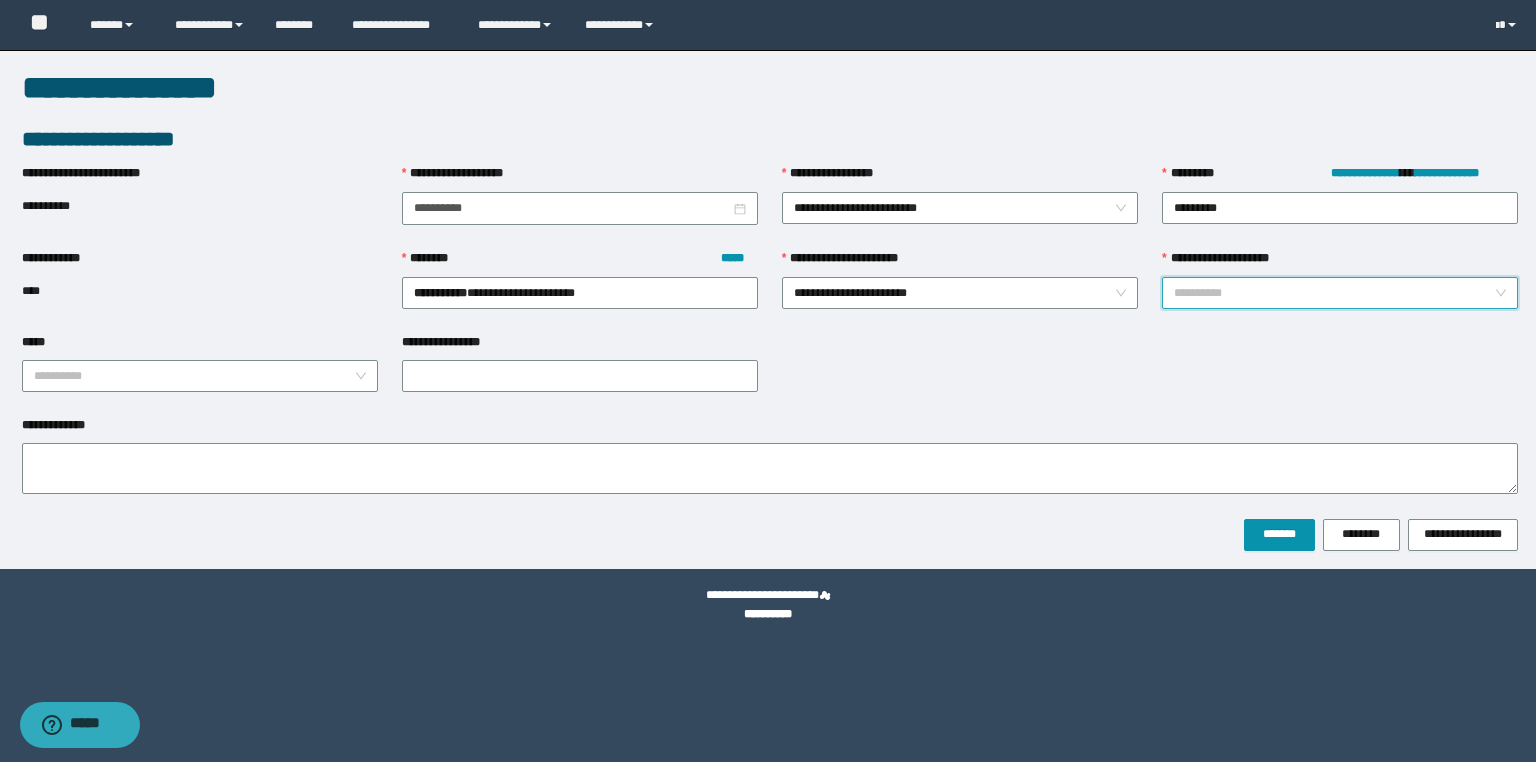click on "**********" at bounding box center (1334, 293) 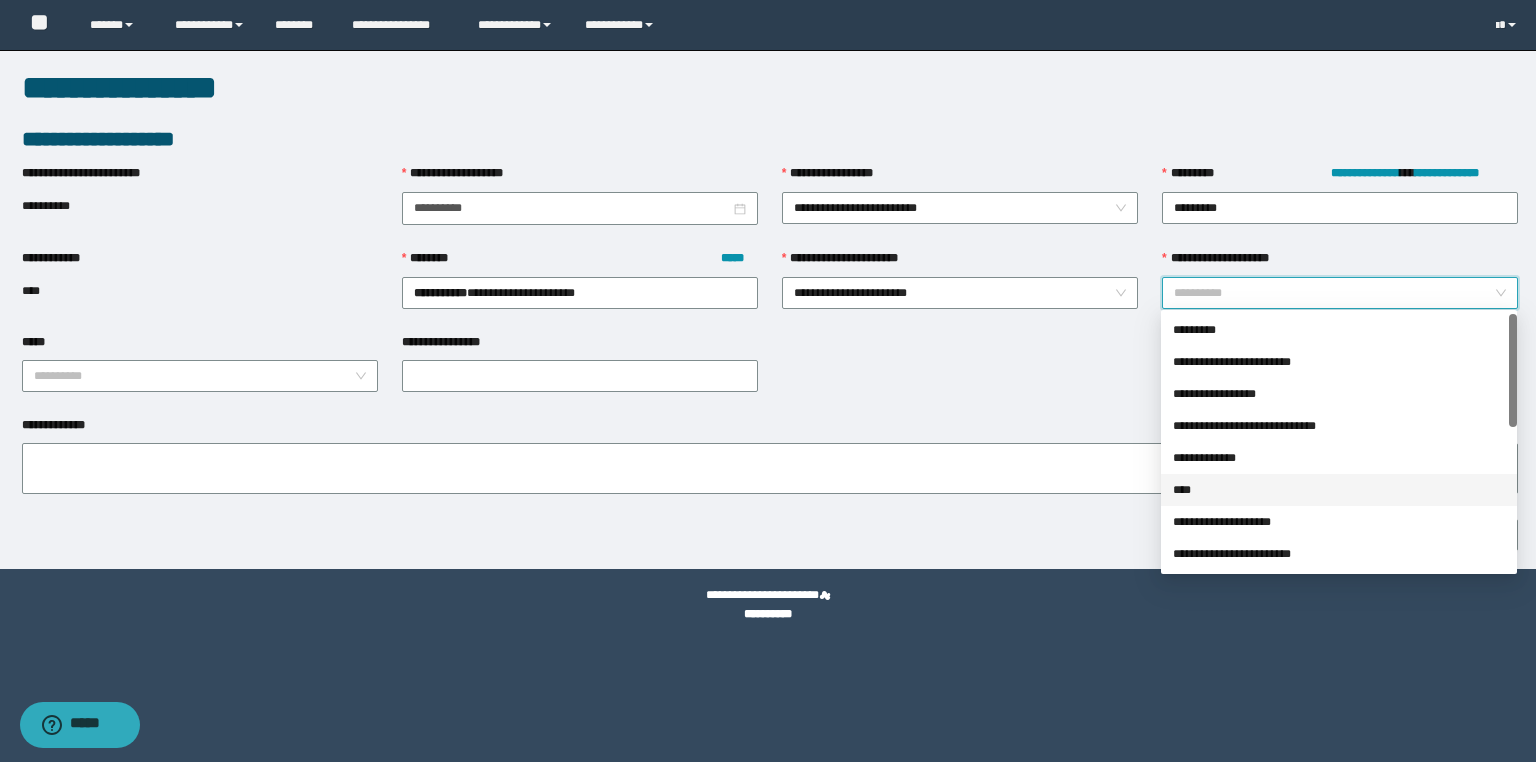 click on "****" at bounding box center [1339, 490] 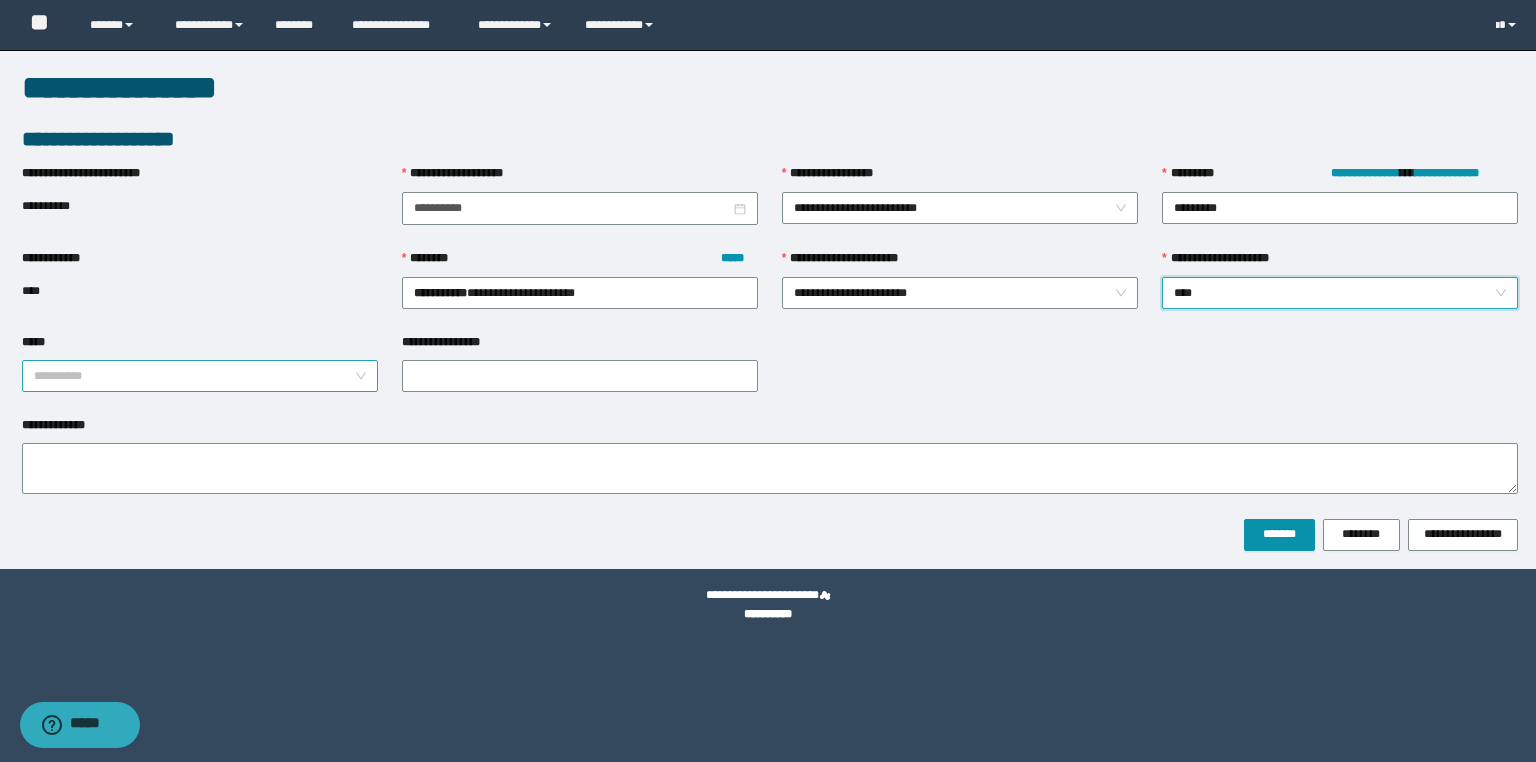 click on "*****" at bounding box center [194, 376] 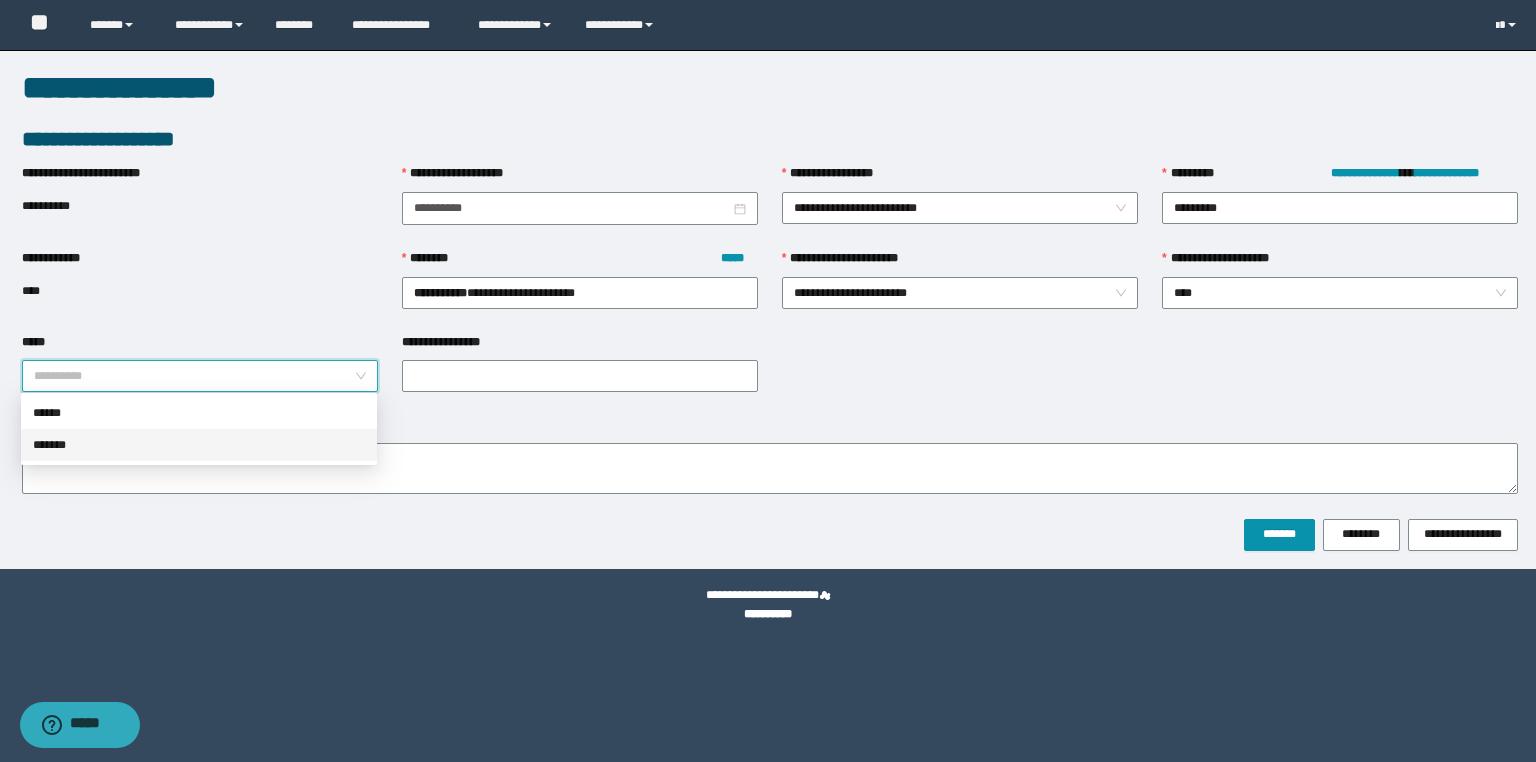 click on "*******" at bounding box center [199, 445] 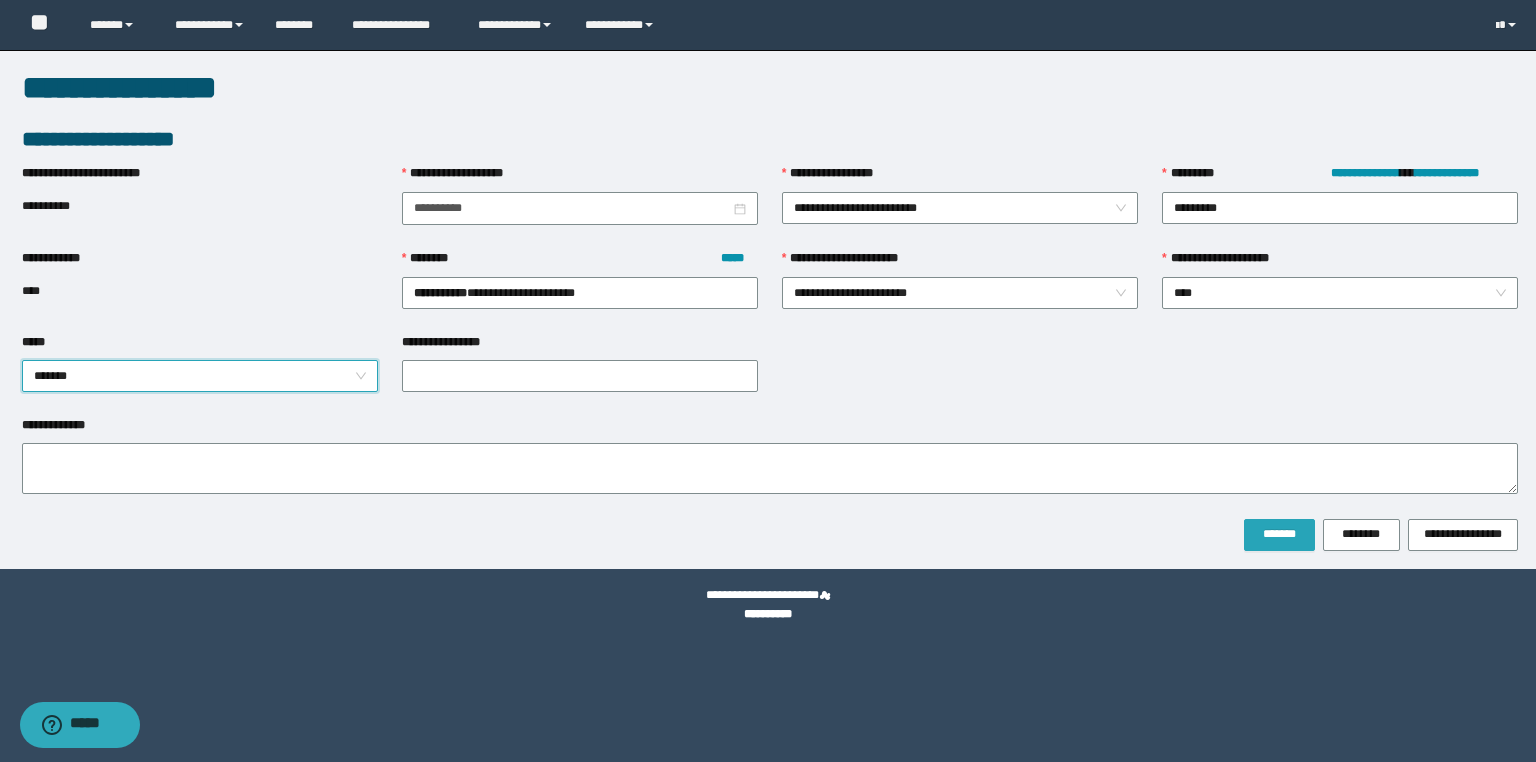 click on "*******" at bounding box center (1279, 535) 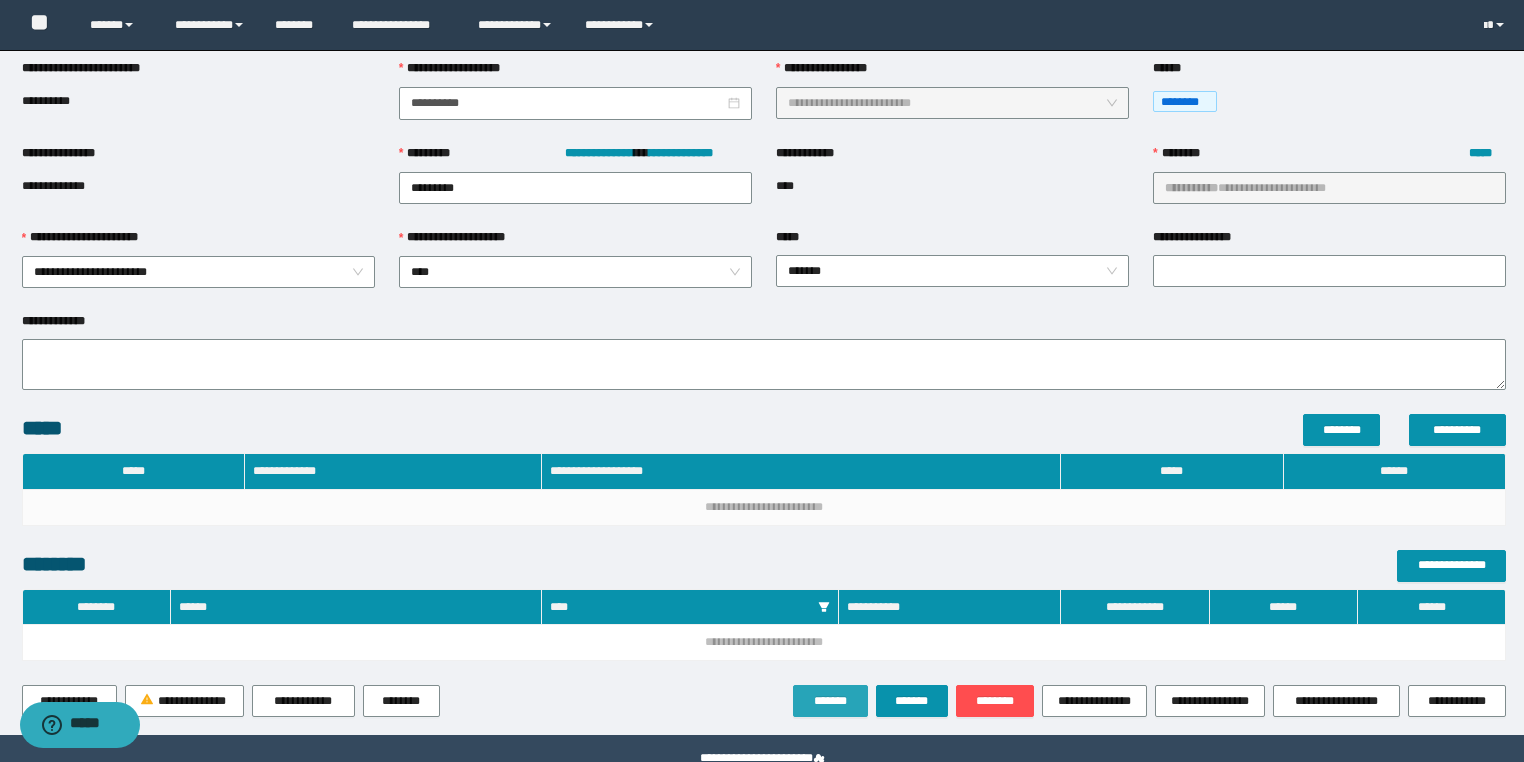 scroll, scrollTop: 202, scrollLeft: 0, axis: vertical 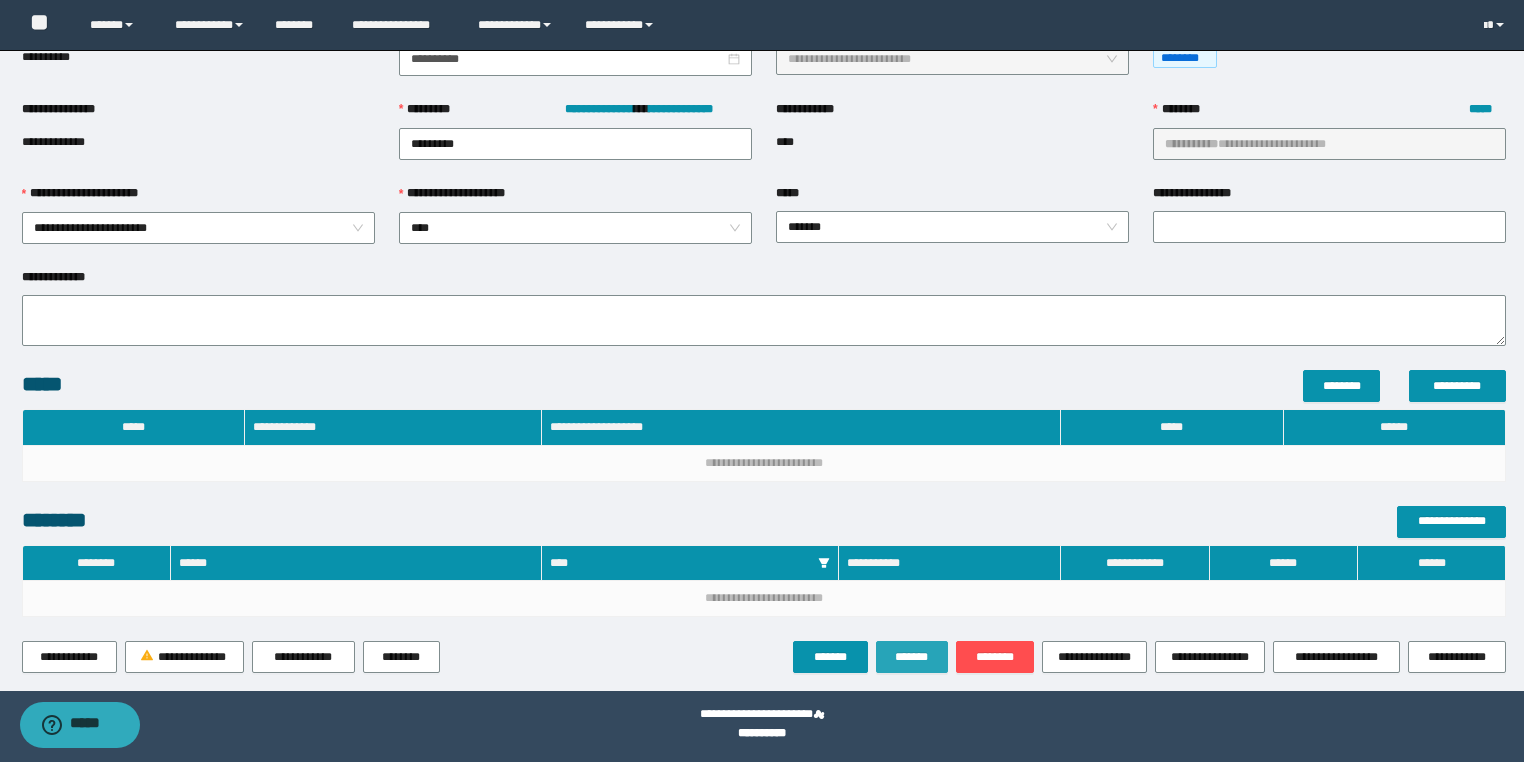 click on "*******" at bounding box center (912, 657) 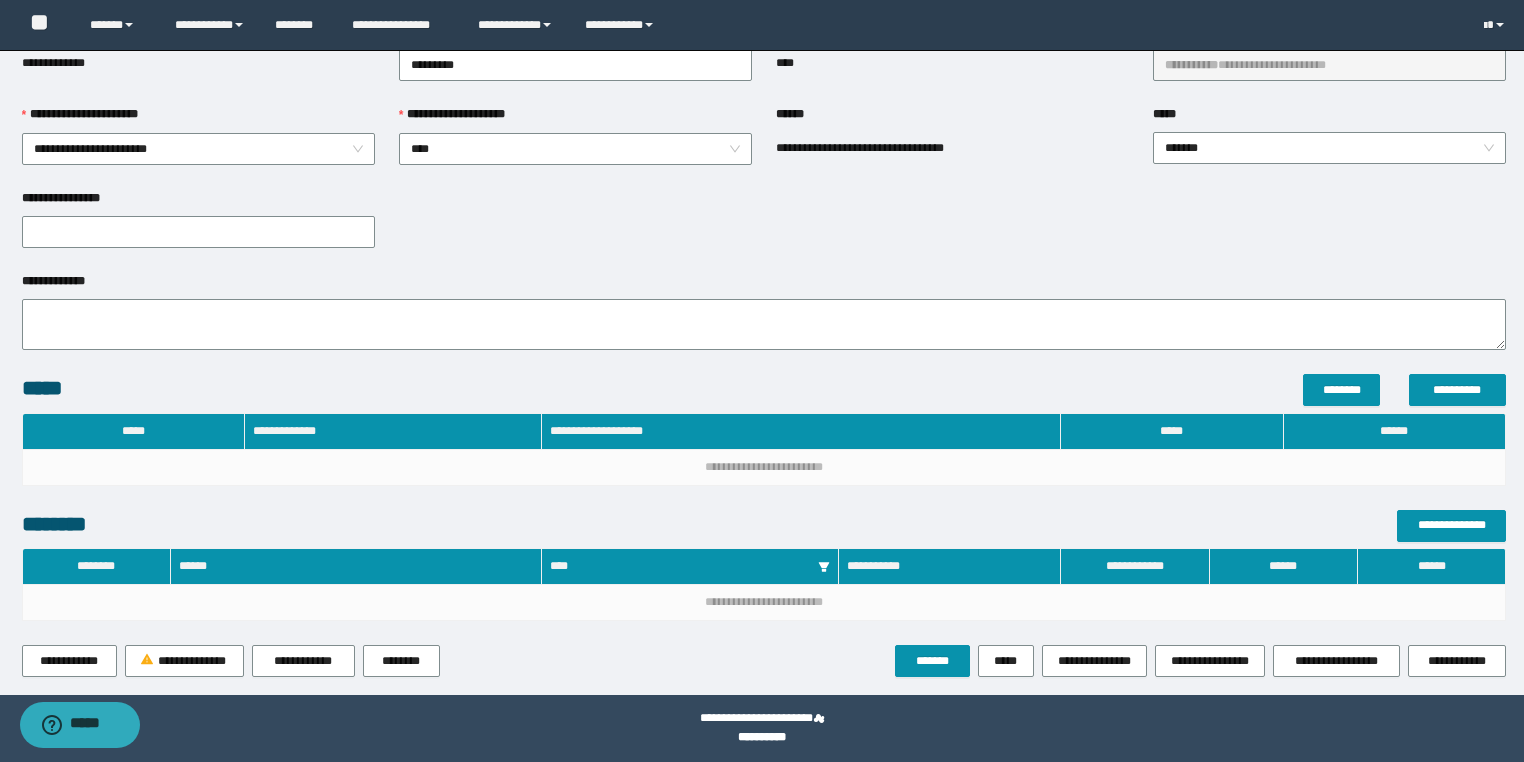 scroll, scrollTop: 285, scrollLeft: 0, axis: vertical 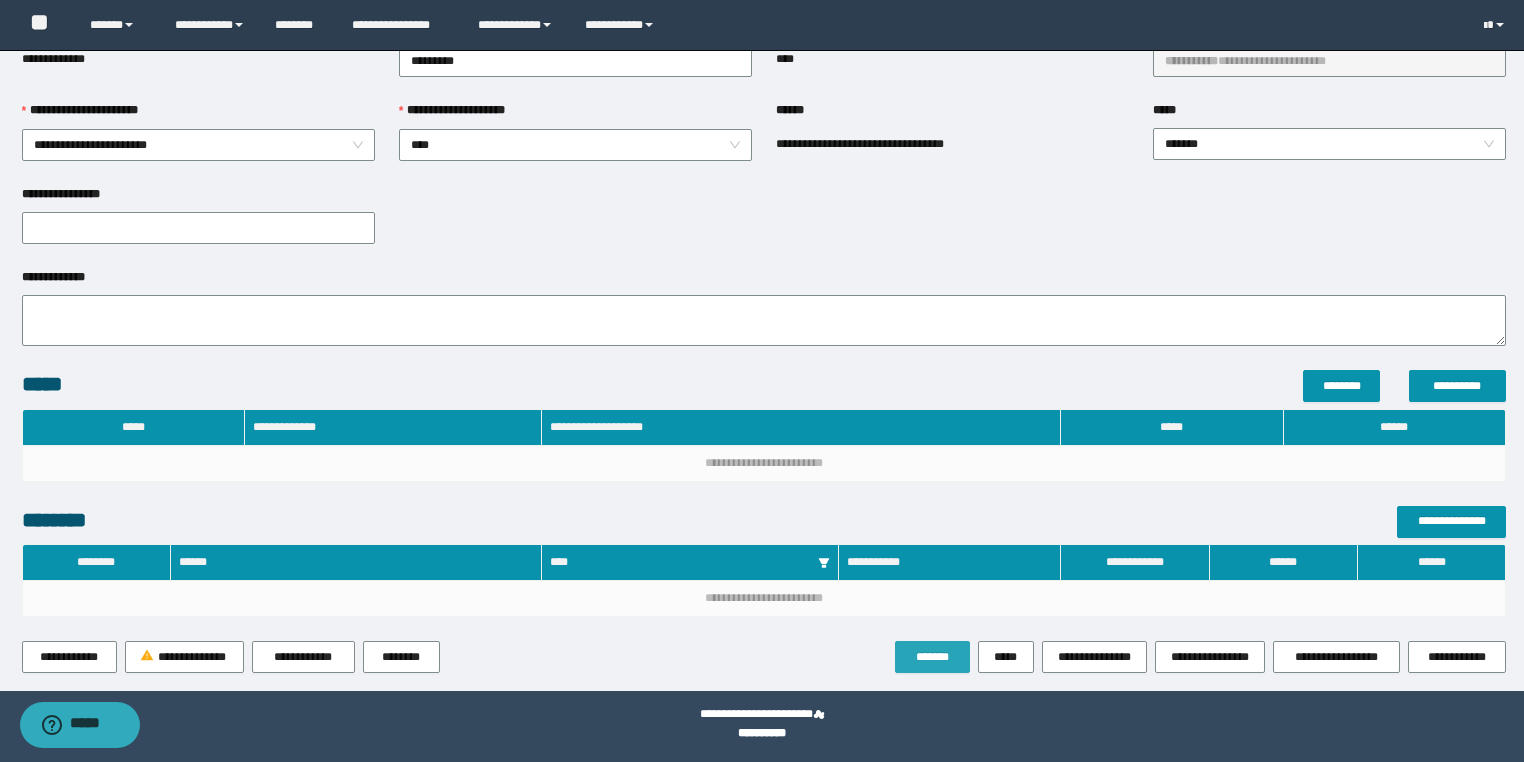 drag, startPoint x: 917, startPoint y: 644, endPoint x: 934, endPoint y: 640, distance: 17.464249 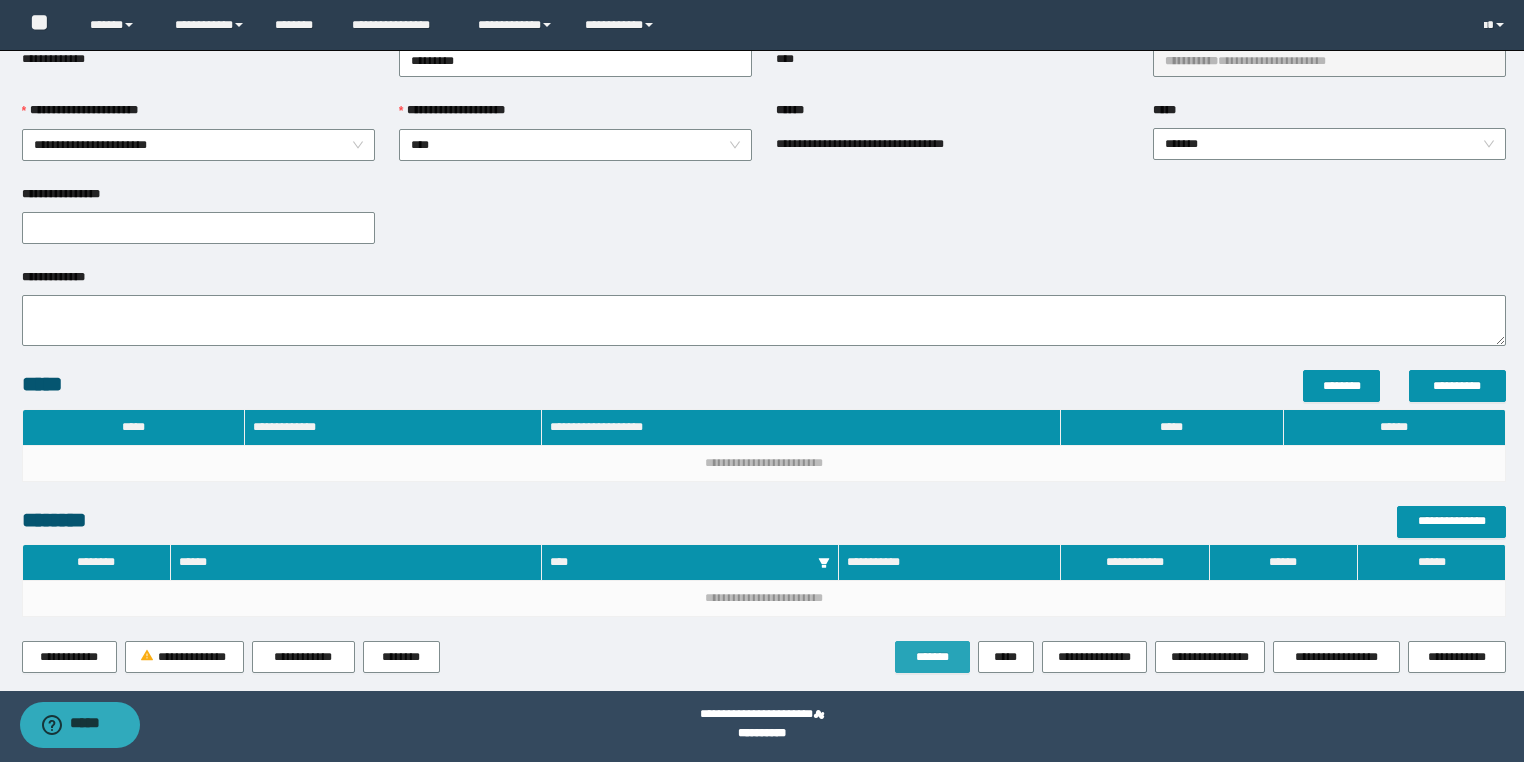 scroll, scrollTop: 0, scrollLeft: 0, axis: both 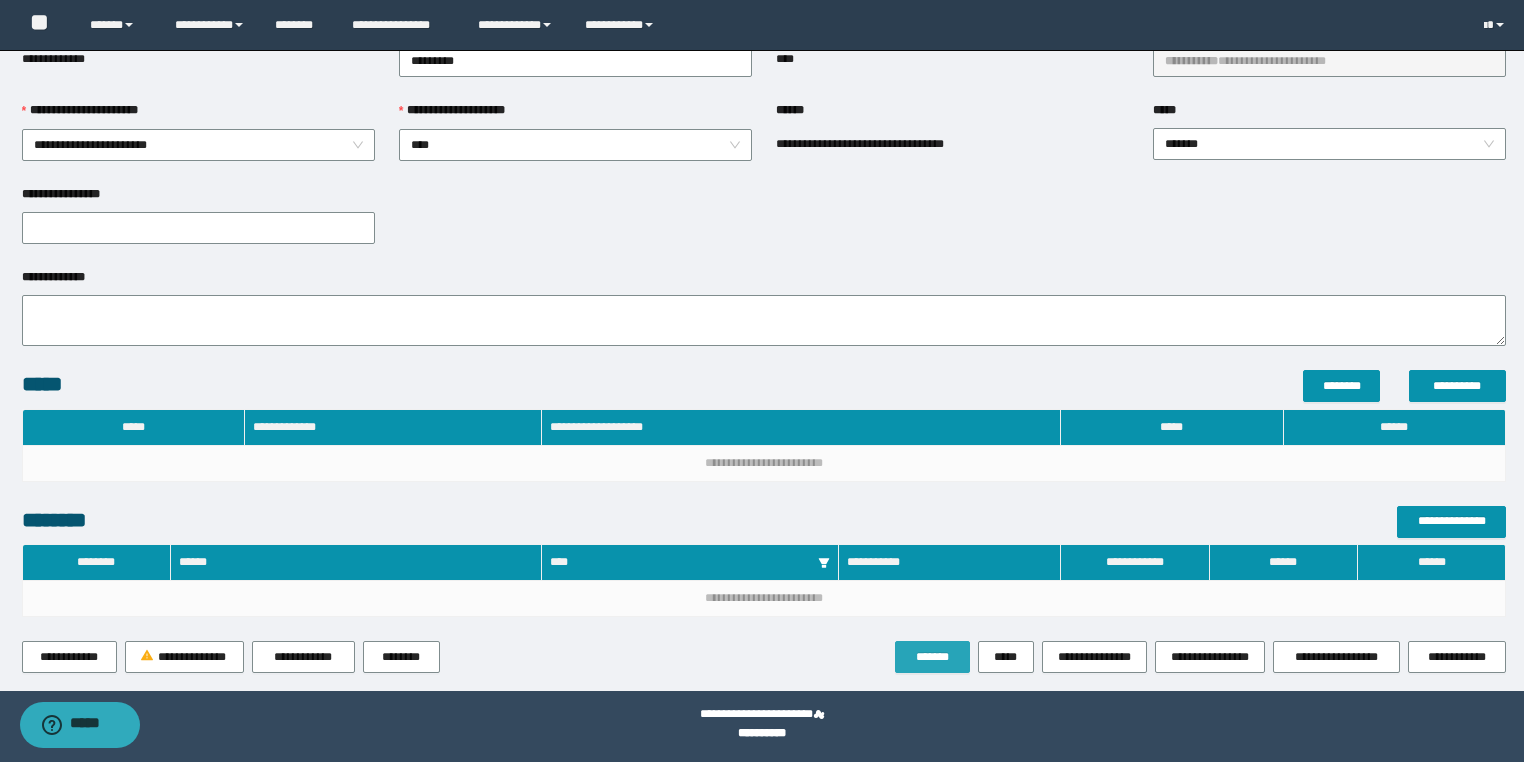 click on "*******" at bounding box center (932, 657) 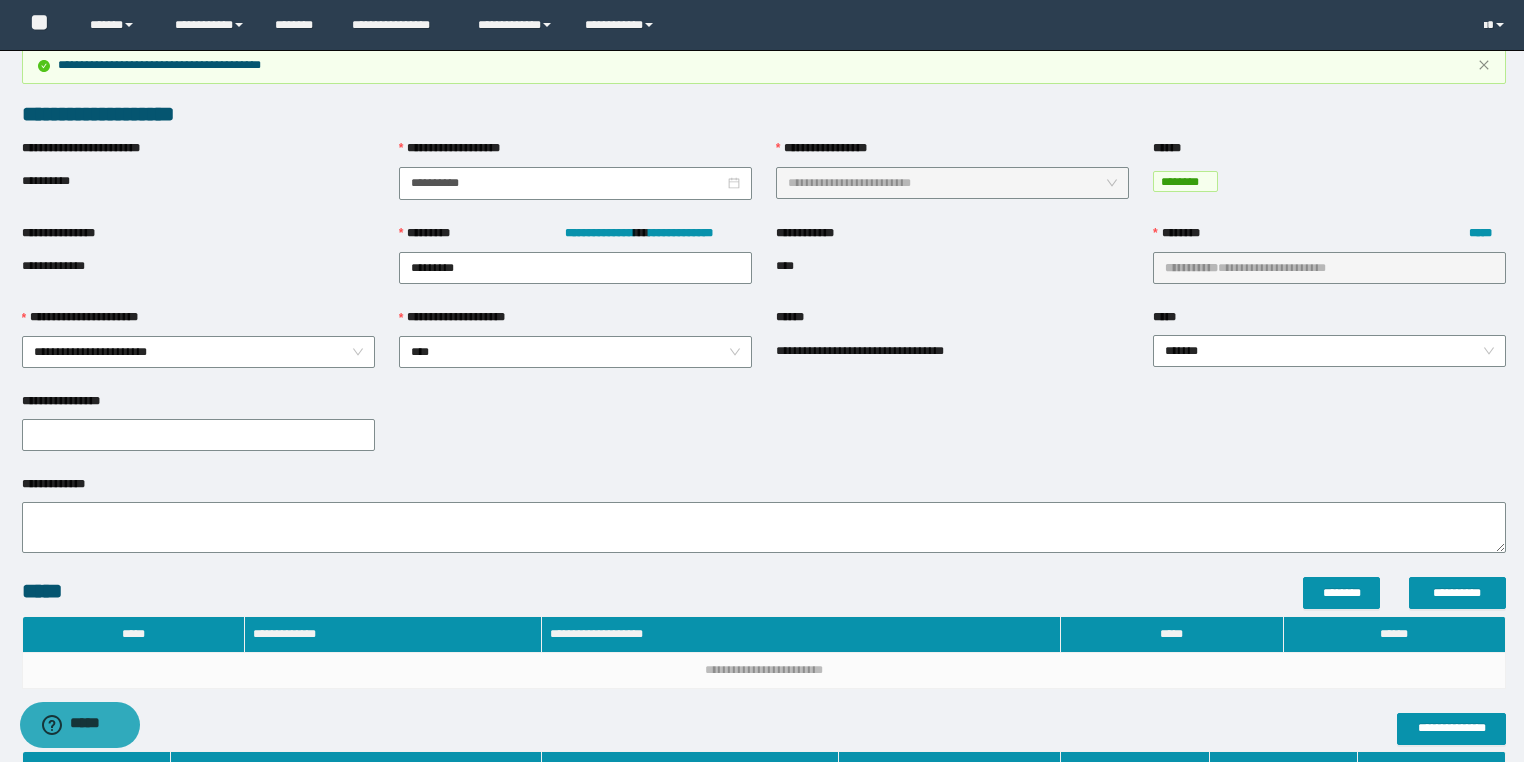 scroll, scrollTop: 0, scrollLeft: 0, axis: both 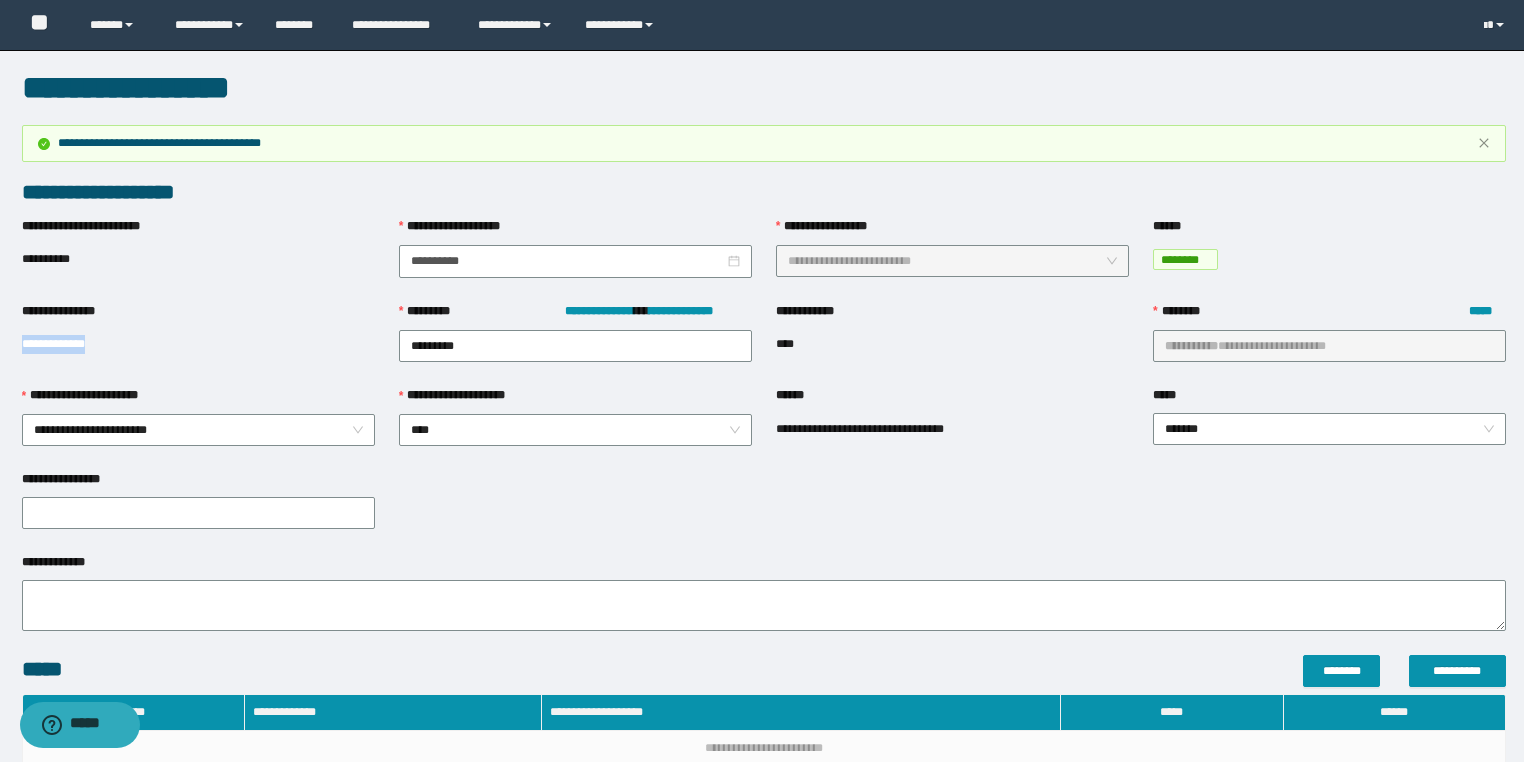 drag, startPoint x: 130, startPoint y: 341, endPoint x: 0, endPoint y: 339, distance: 130.01538 